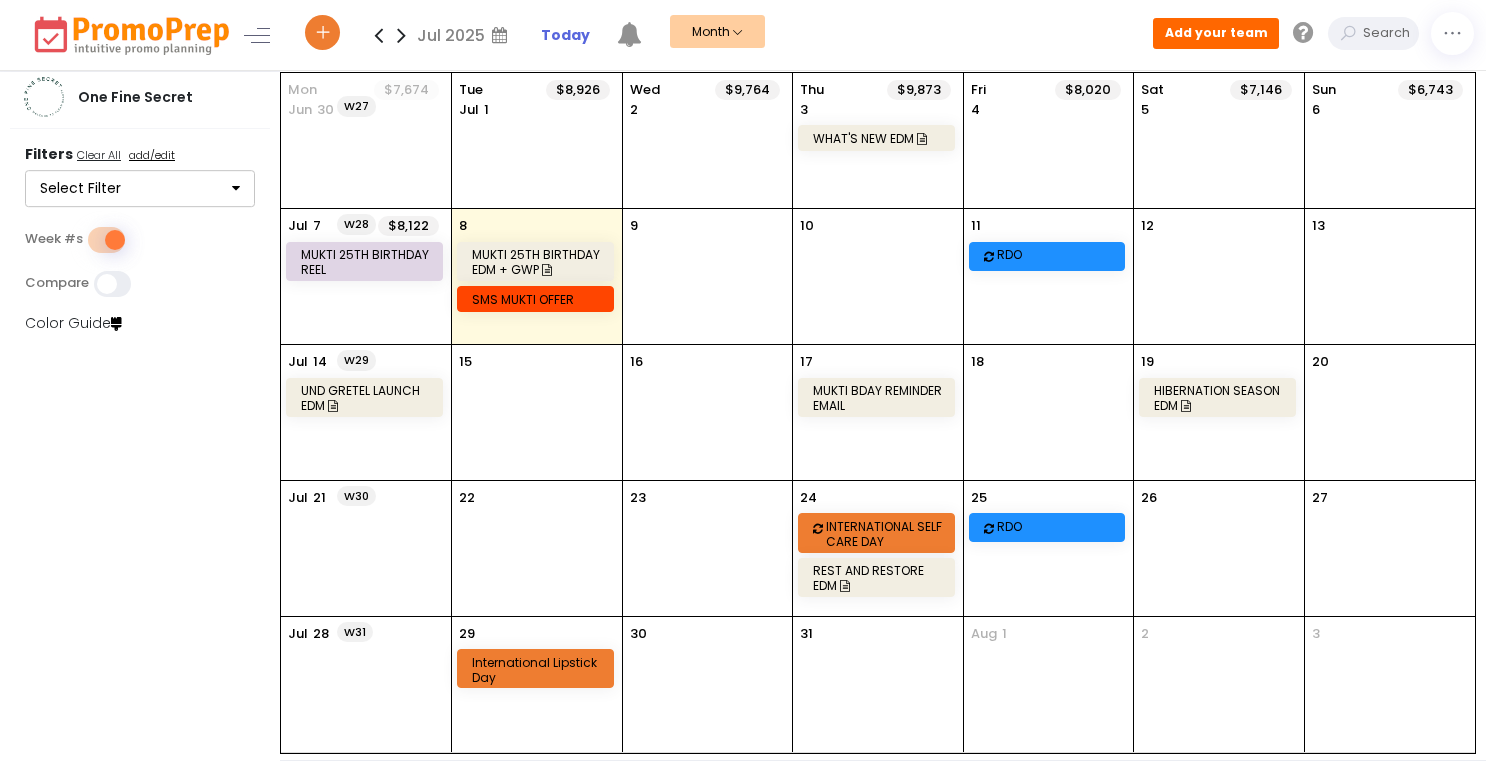 scroll, scrollTop: 0, scrollLeft: 0, axis: both 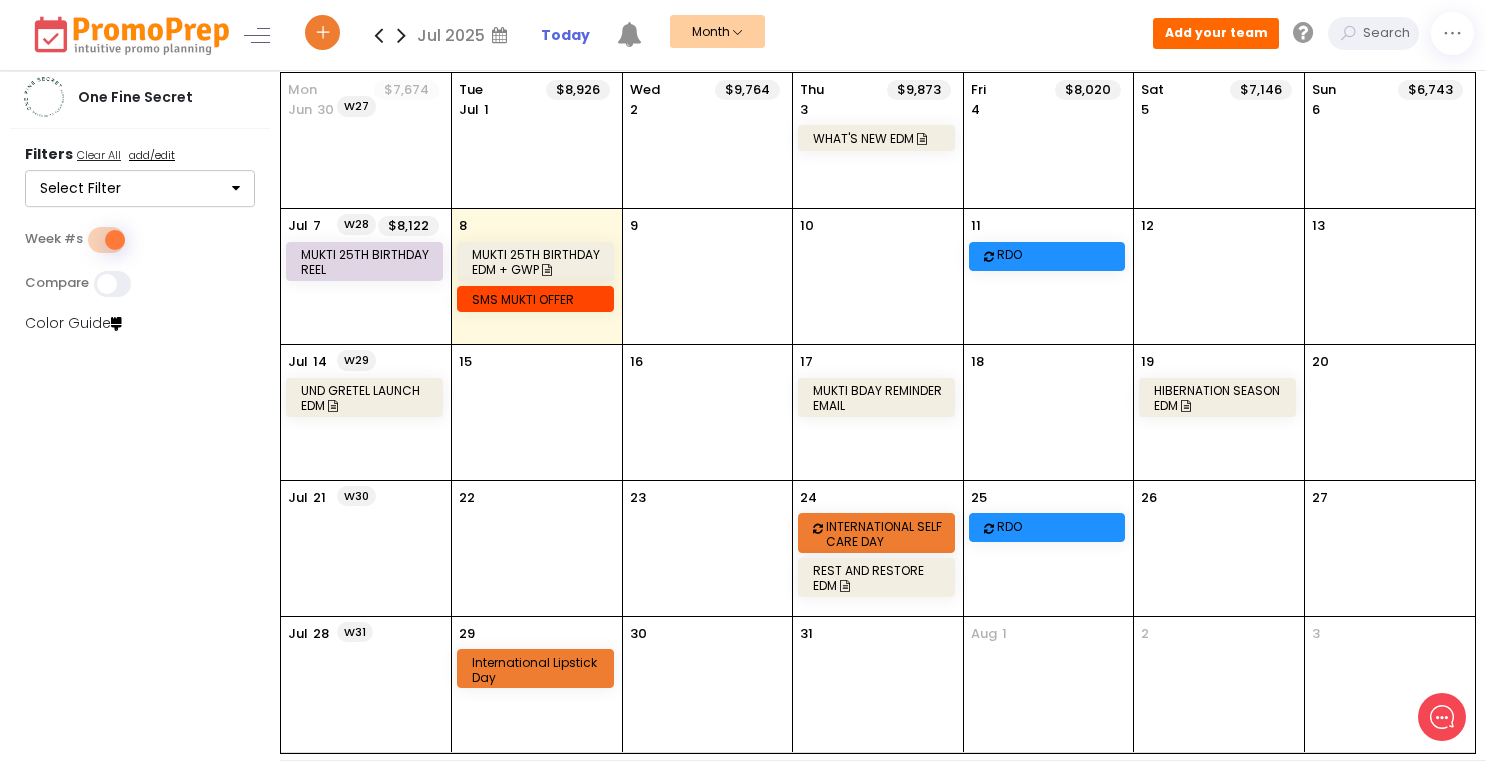 click at bounding box center (401, 35) 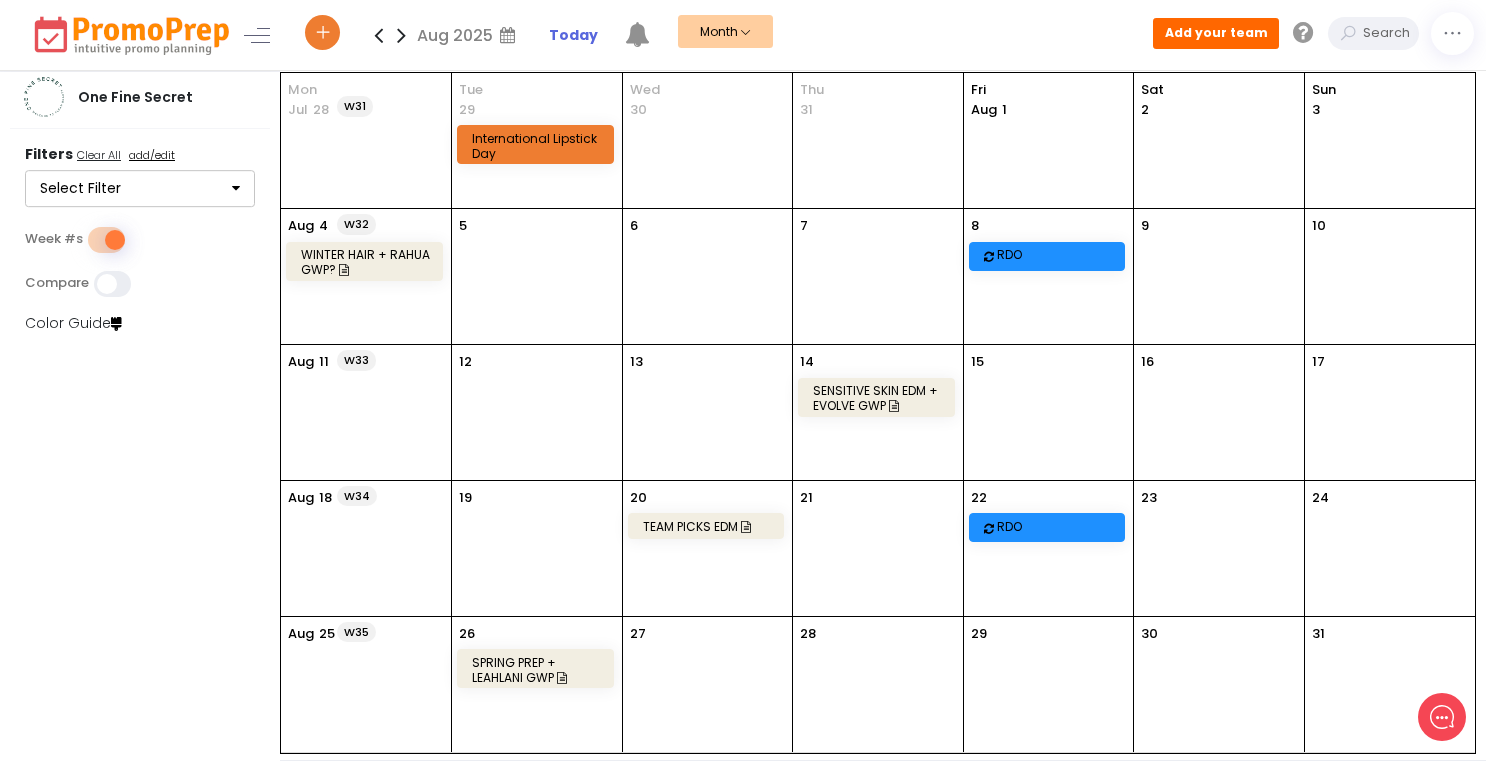 click at bounding box center [378, 35] 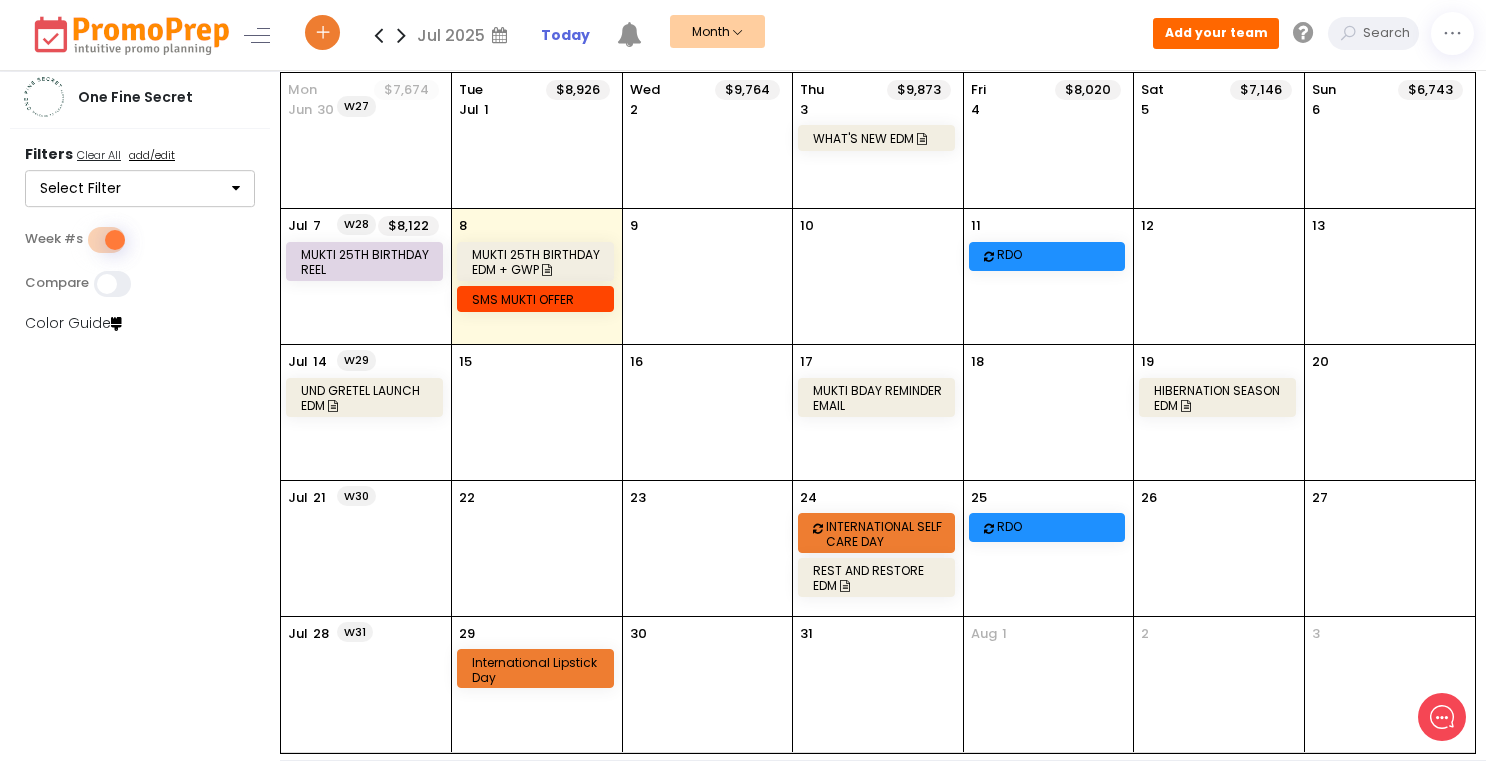 click on "UND GRETEL LAUNCH EDM" at bounding box center (367, 398) 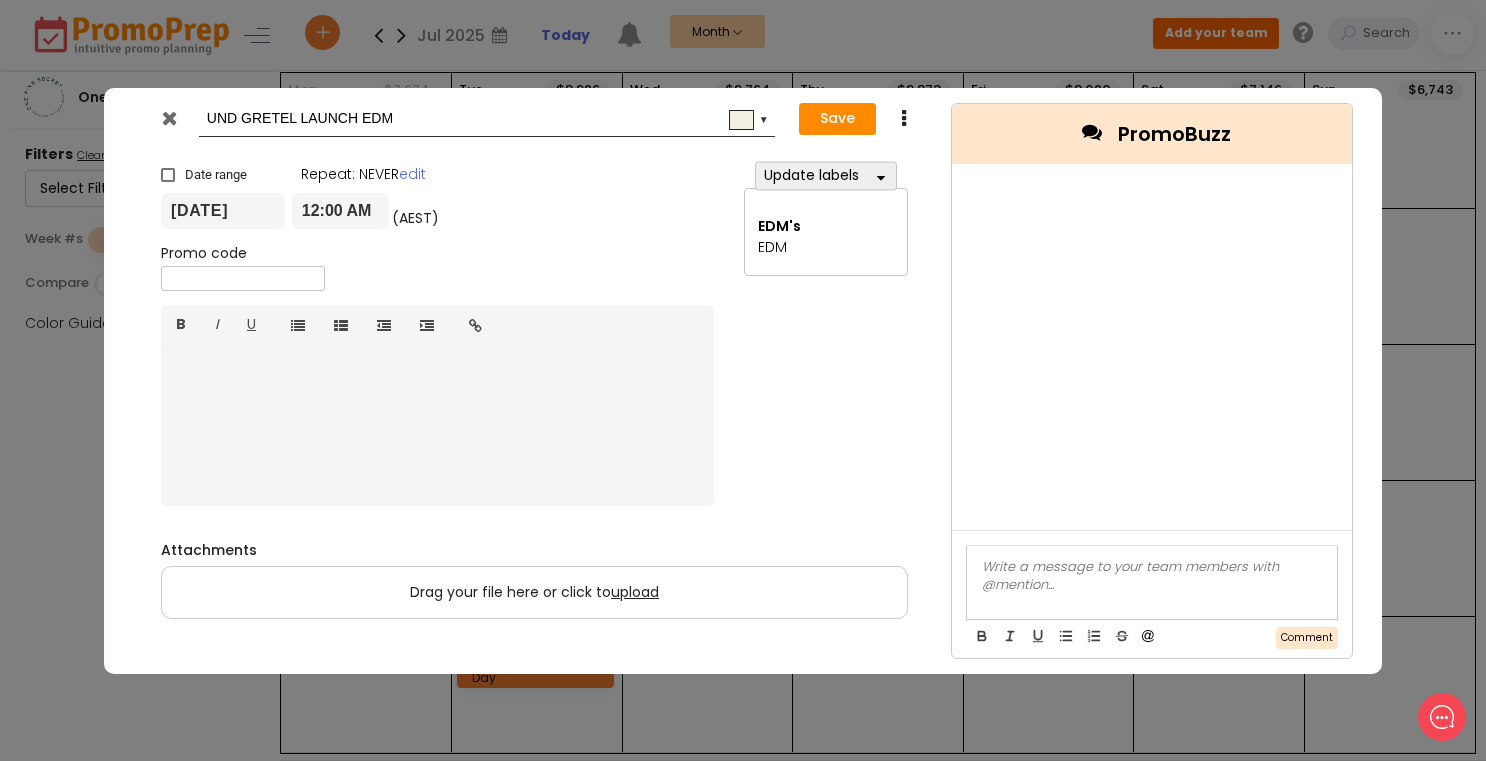 click at bounding box center (169, 118) 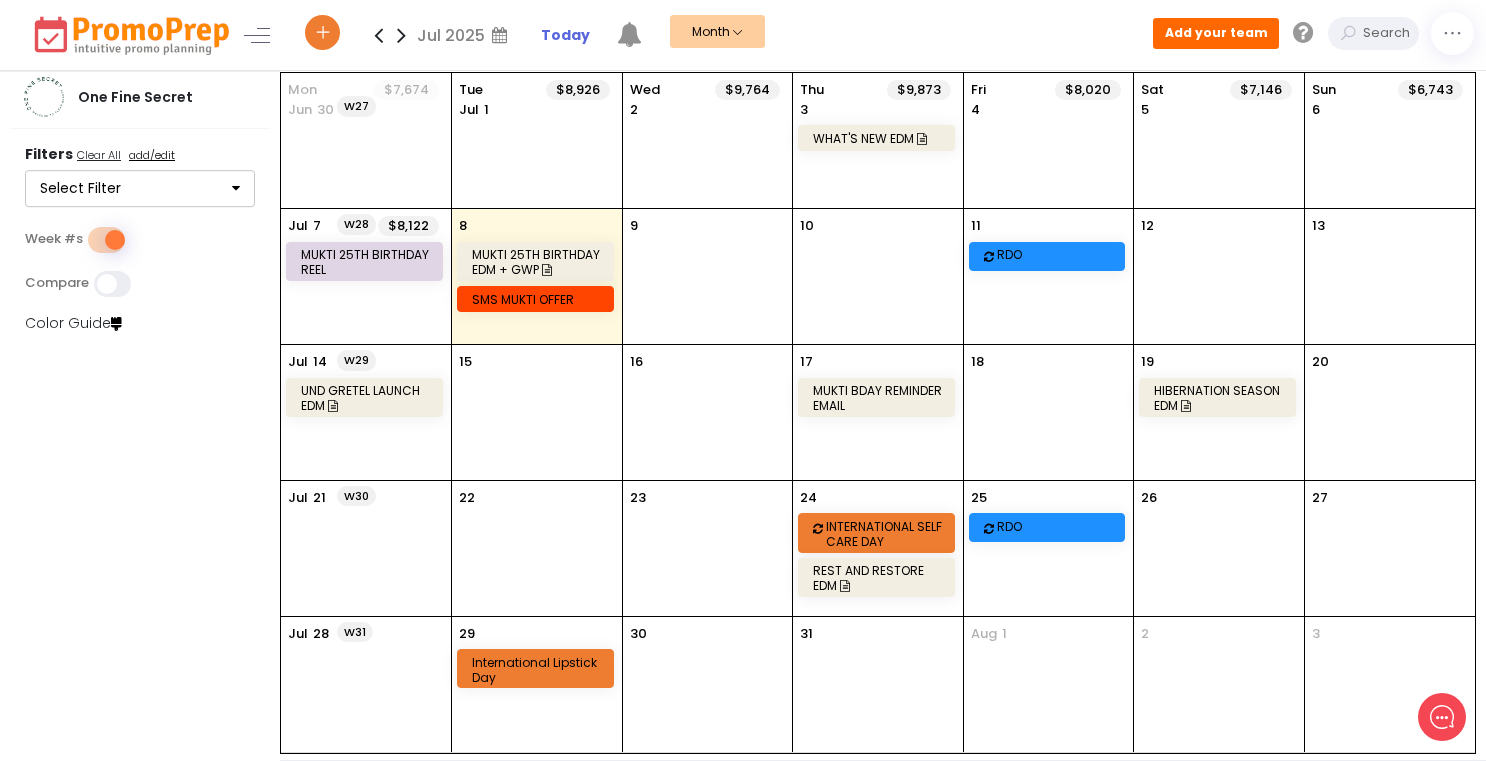 click on "UND GRETEL LAUNCH EDM" at bounding box center [367, 398] 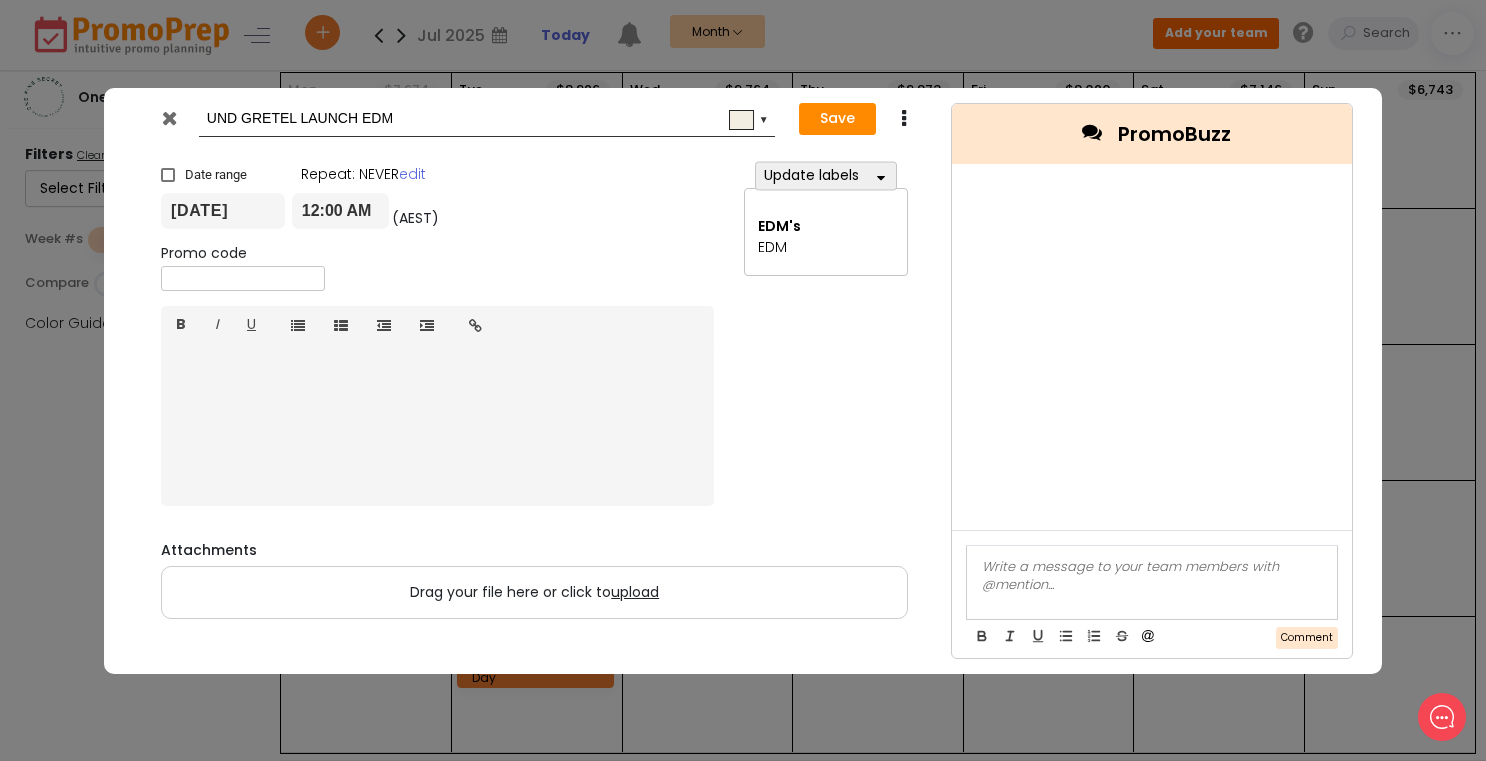click on "[DATE]" at bounding box center (223, 211) 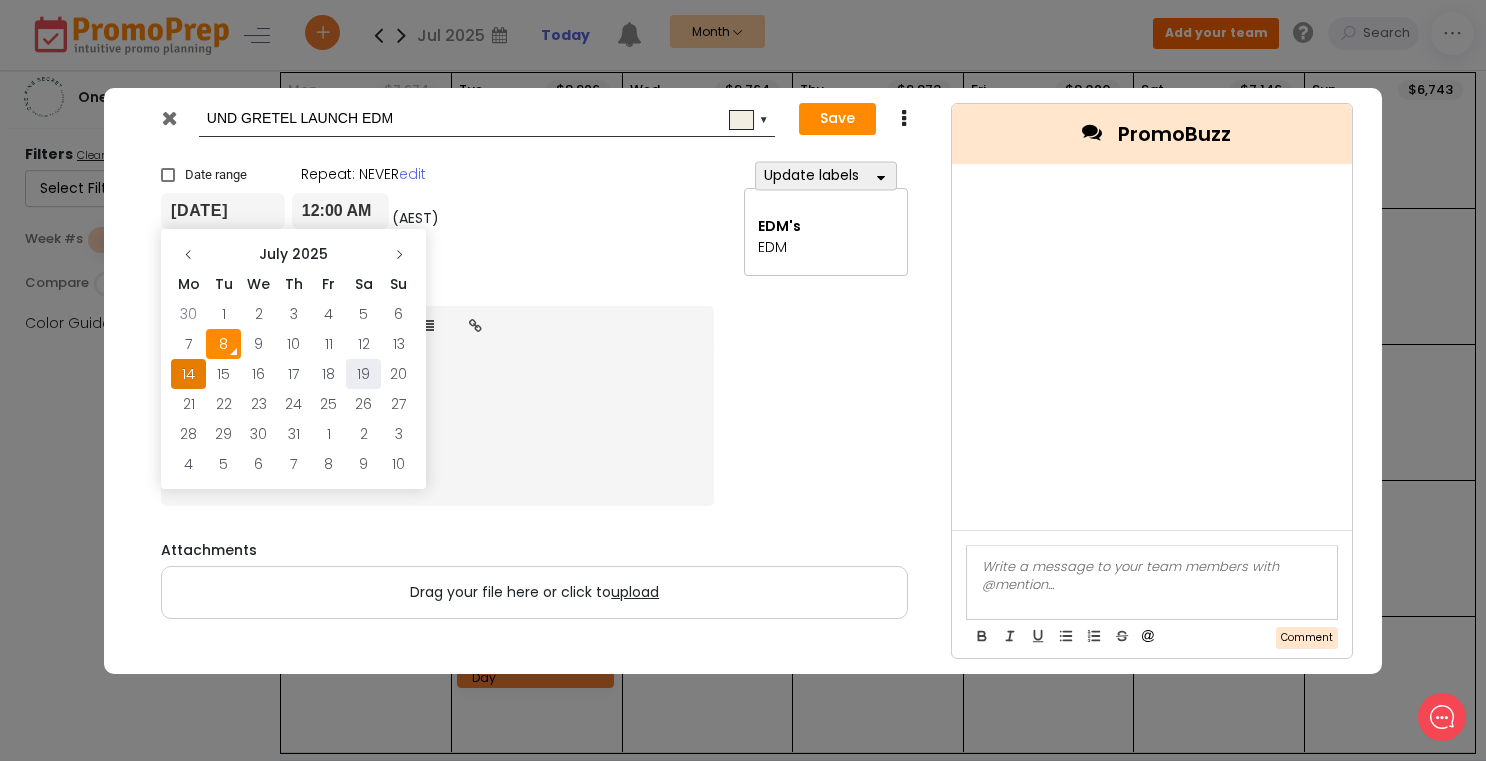 click on "19" at bounding box center [363, 314] 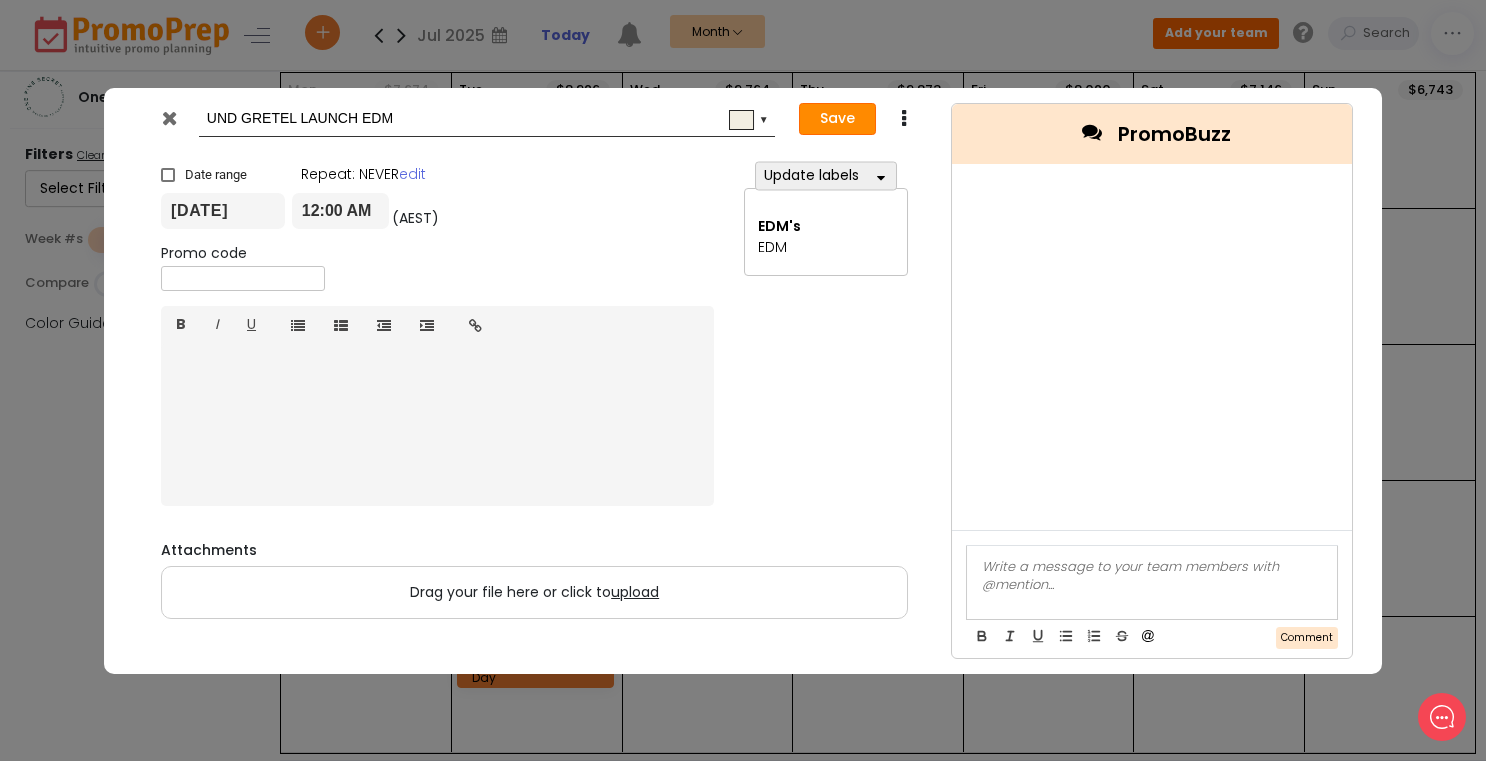 click on "Save" at bounding box center (837, 119) 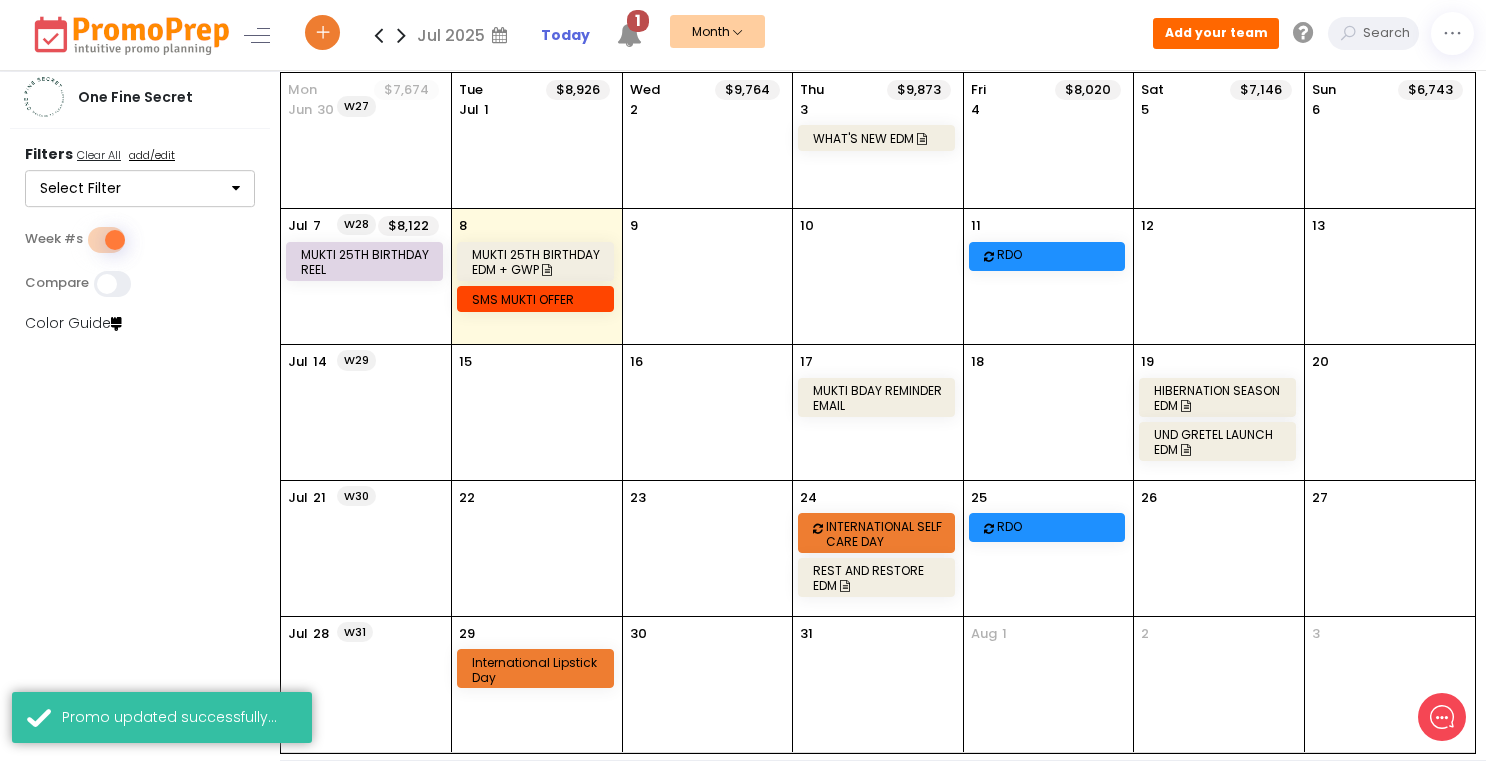 click on "HIBERNATION SEASON EDM" at bounding box center [1220, 398] 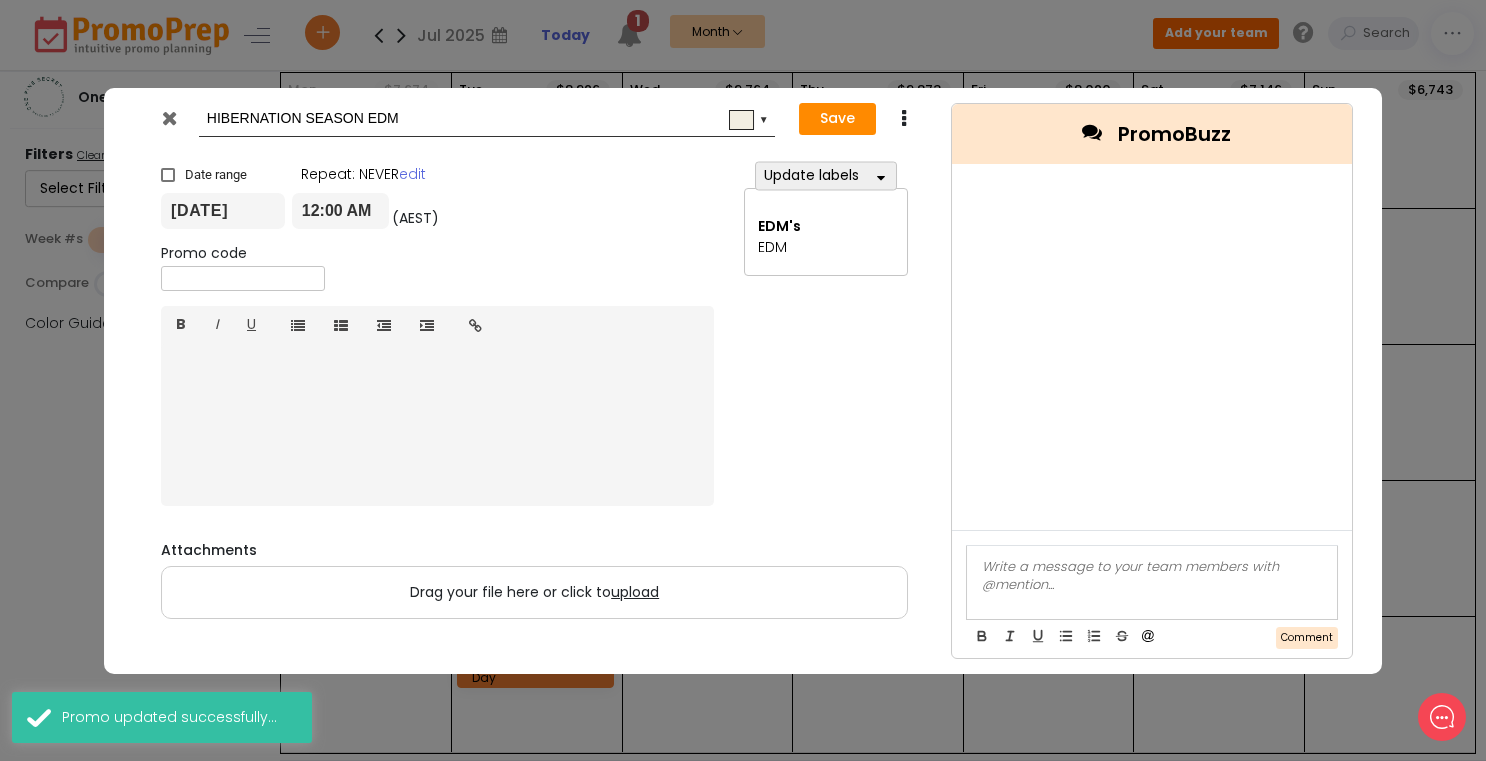 click on "[DATE]" at bounding box center [223, 211] 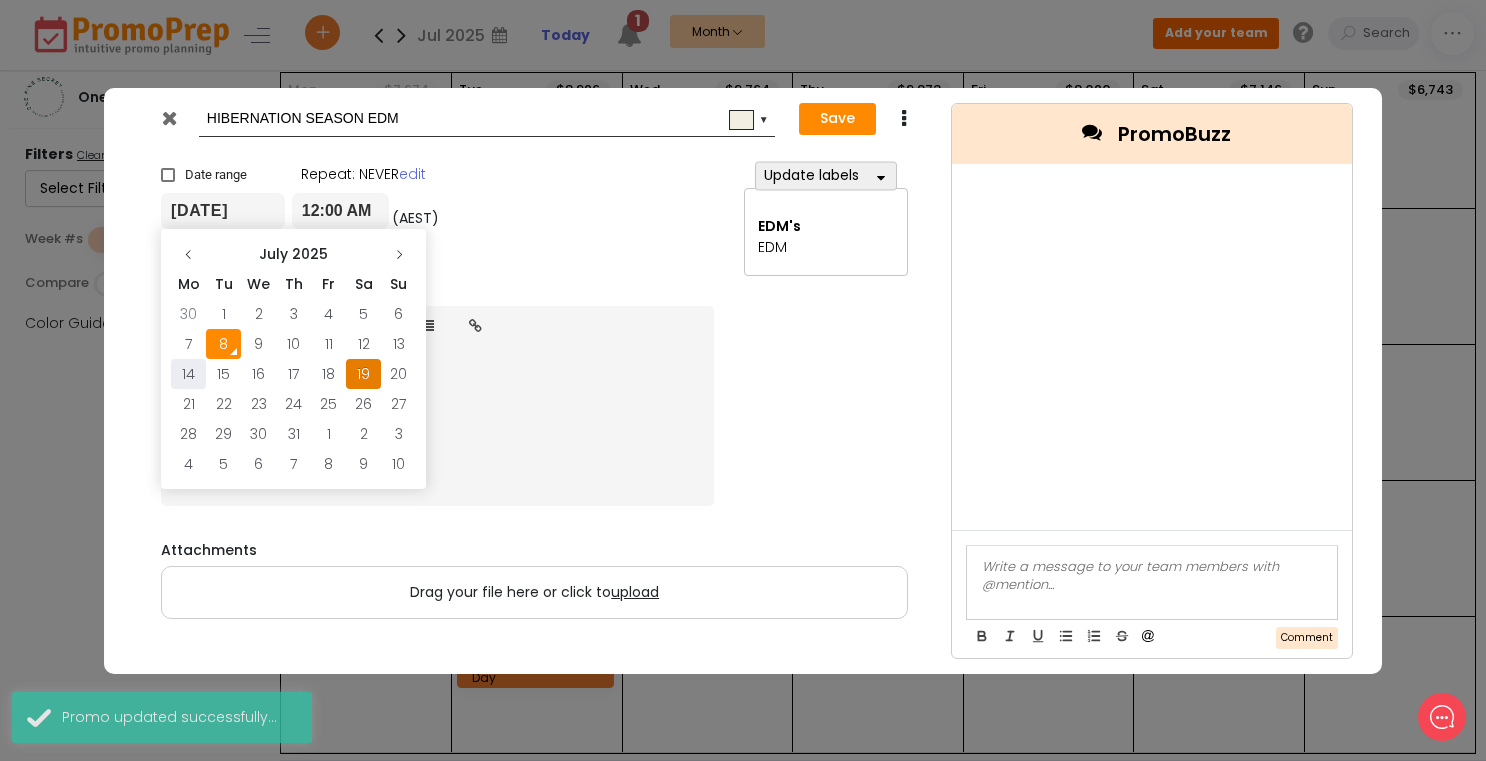 click on "14" at bounding box center [188, 314] 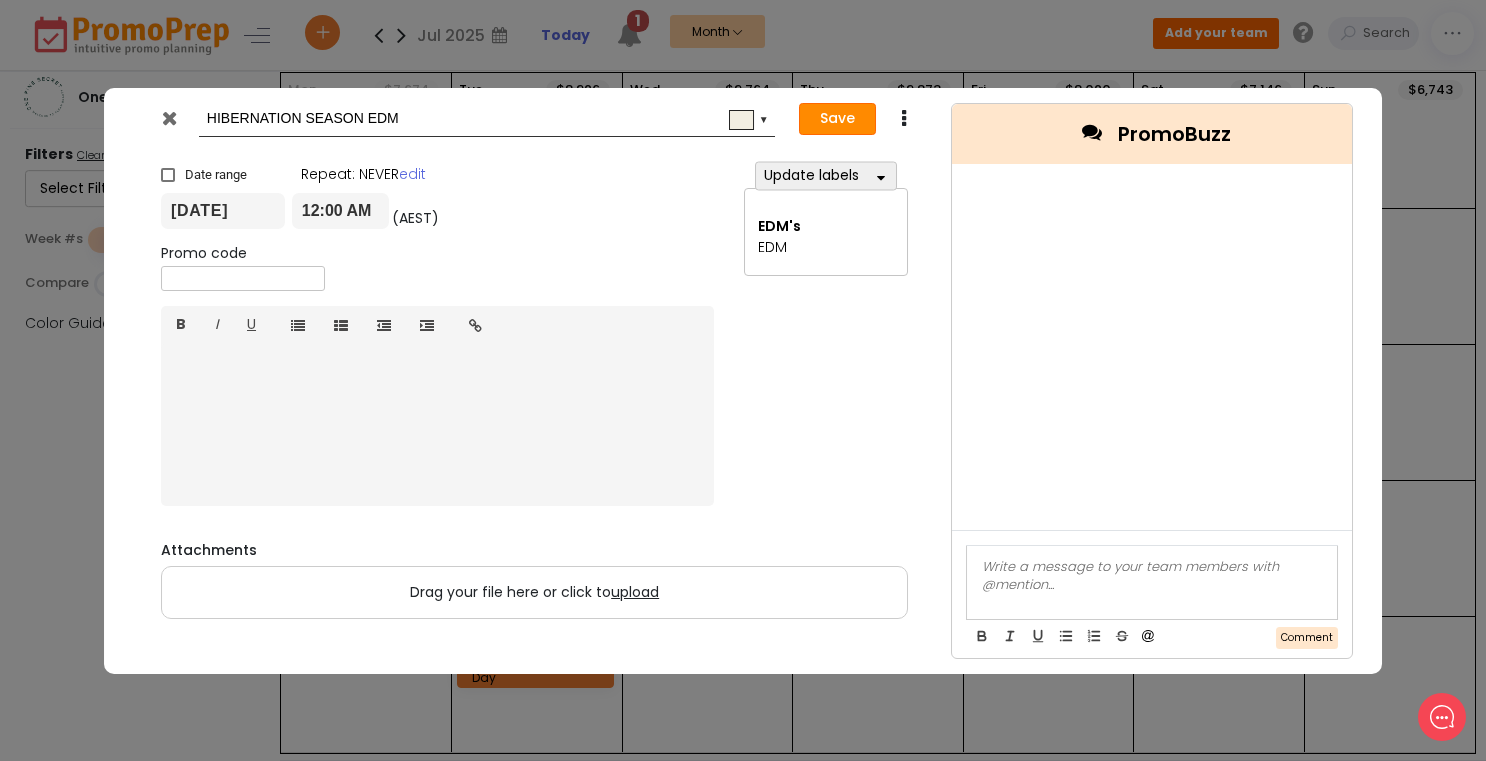 click on "Save" at bounding box center (837, 119) 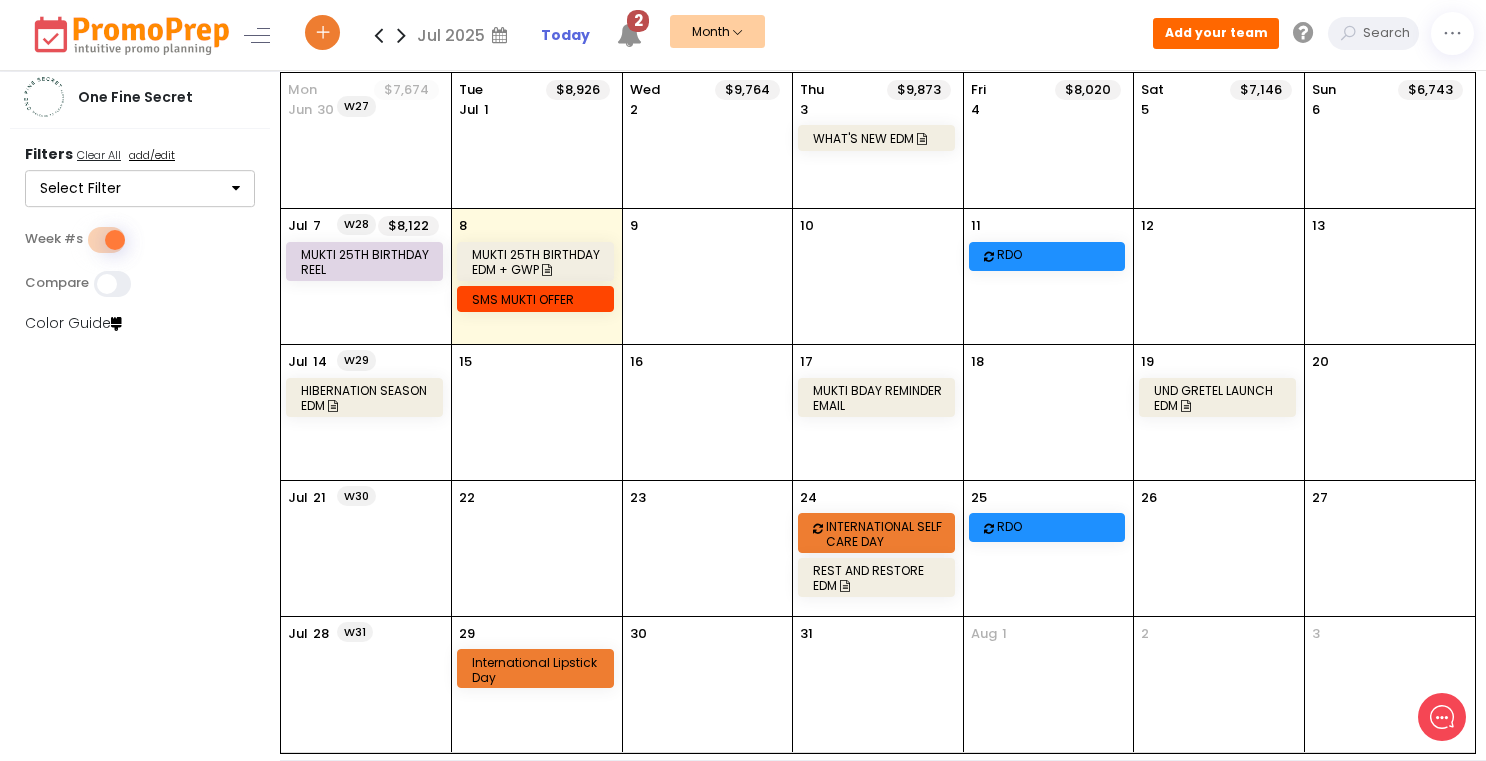 click at bounding box center (401, 35) 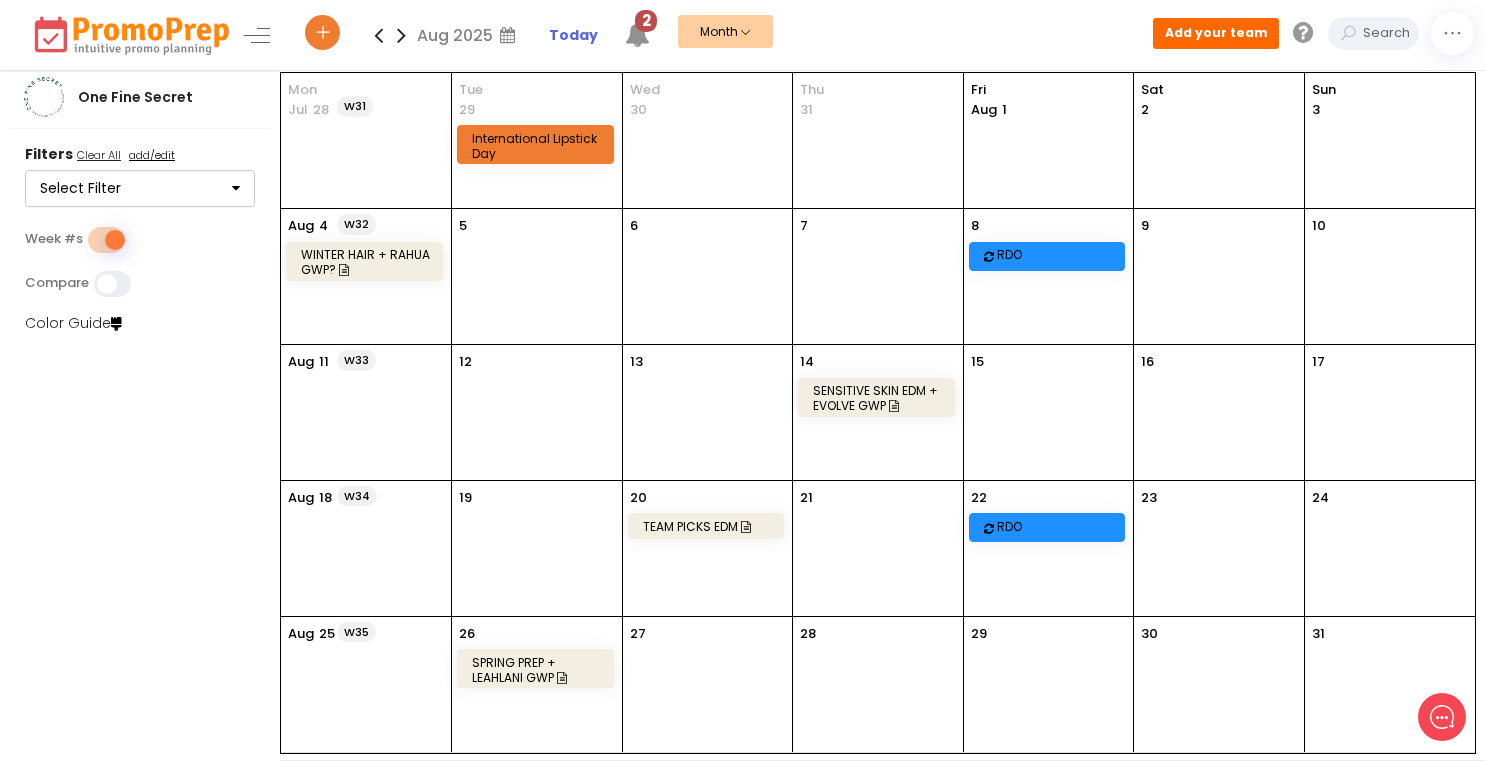 click on "SENSITIVE SKIN EDM + EVOLVE GWP" at bounding box center [879, 398] 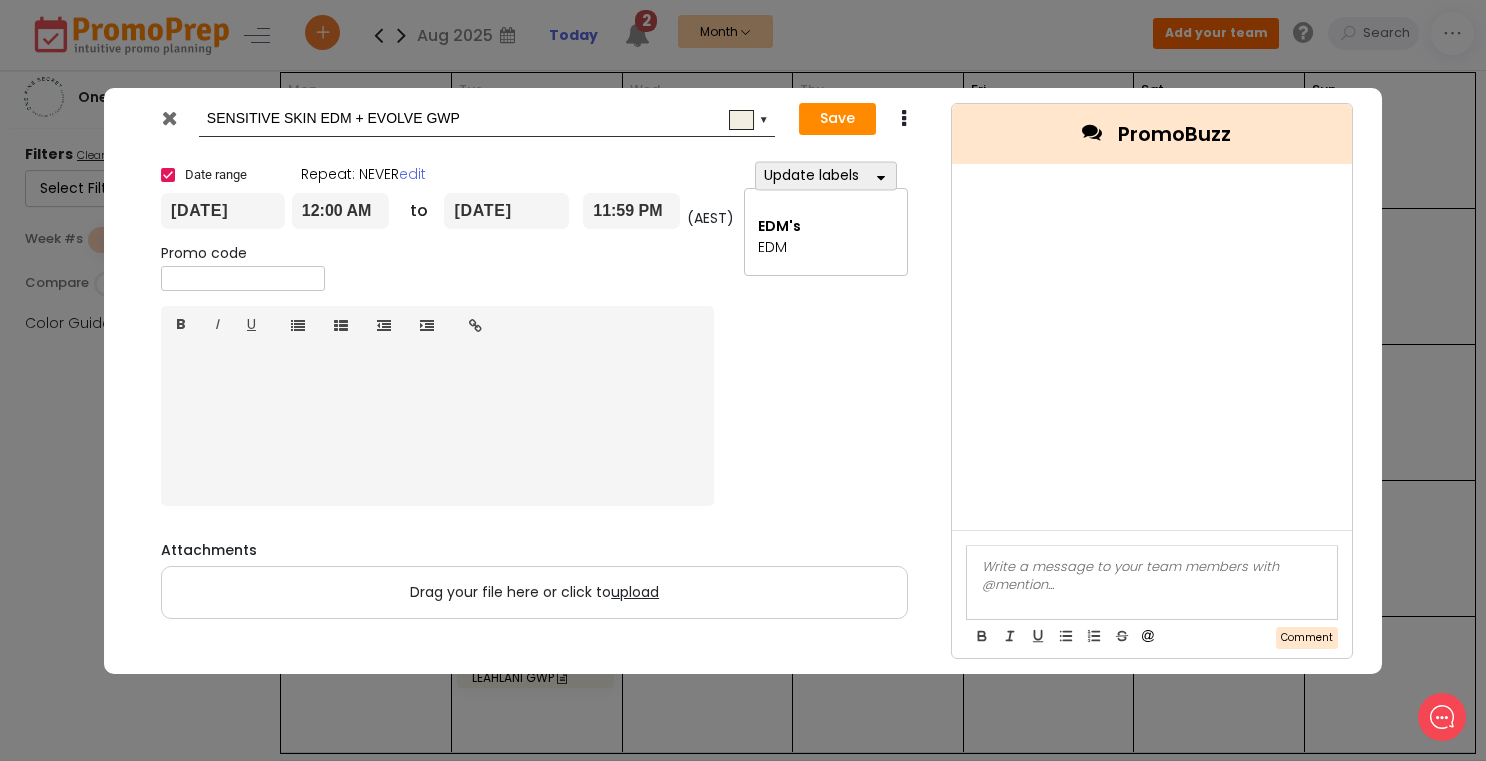 click at bounding box center [168, 175] 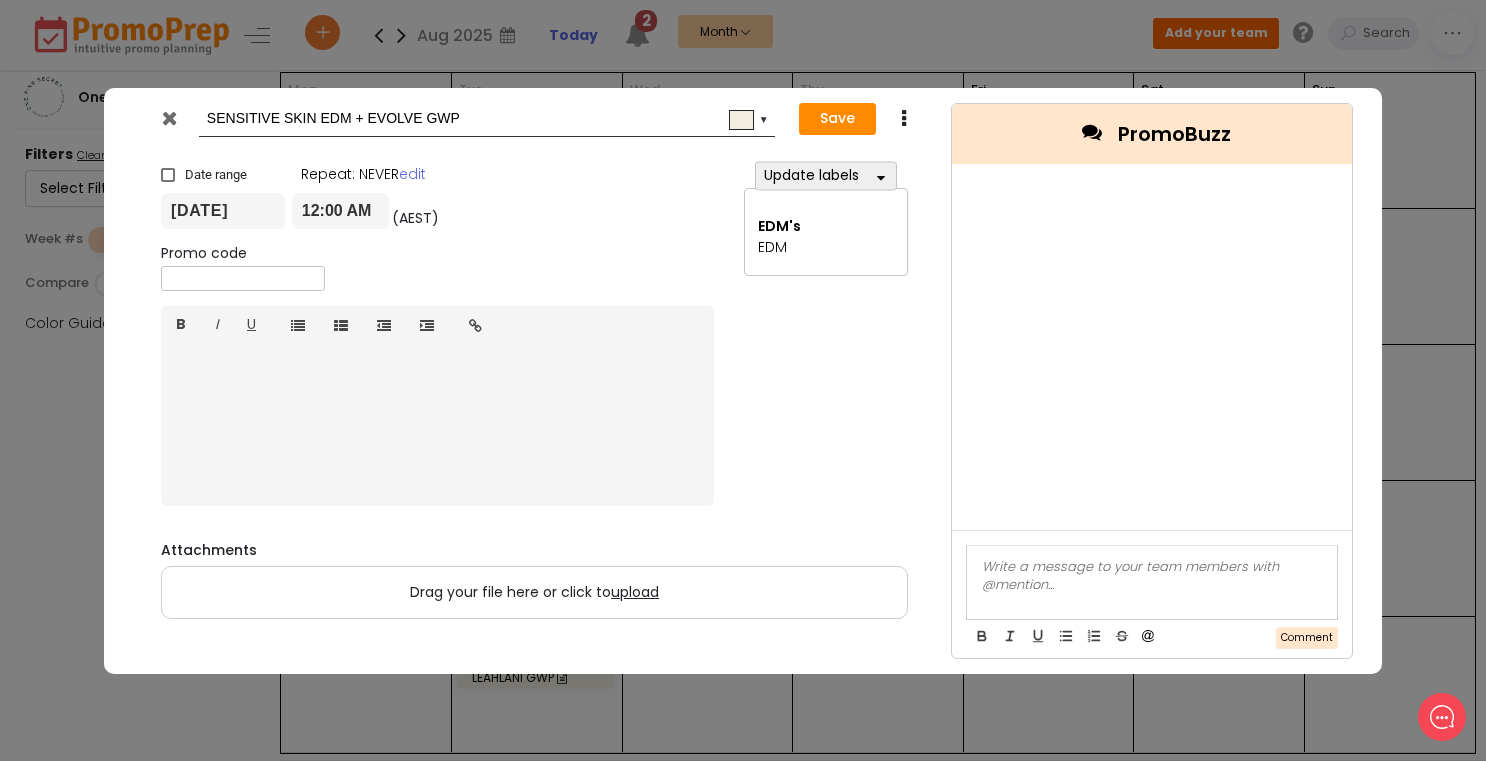 click on "[DATE]" at bounding box center [223, 211] 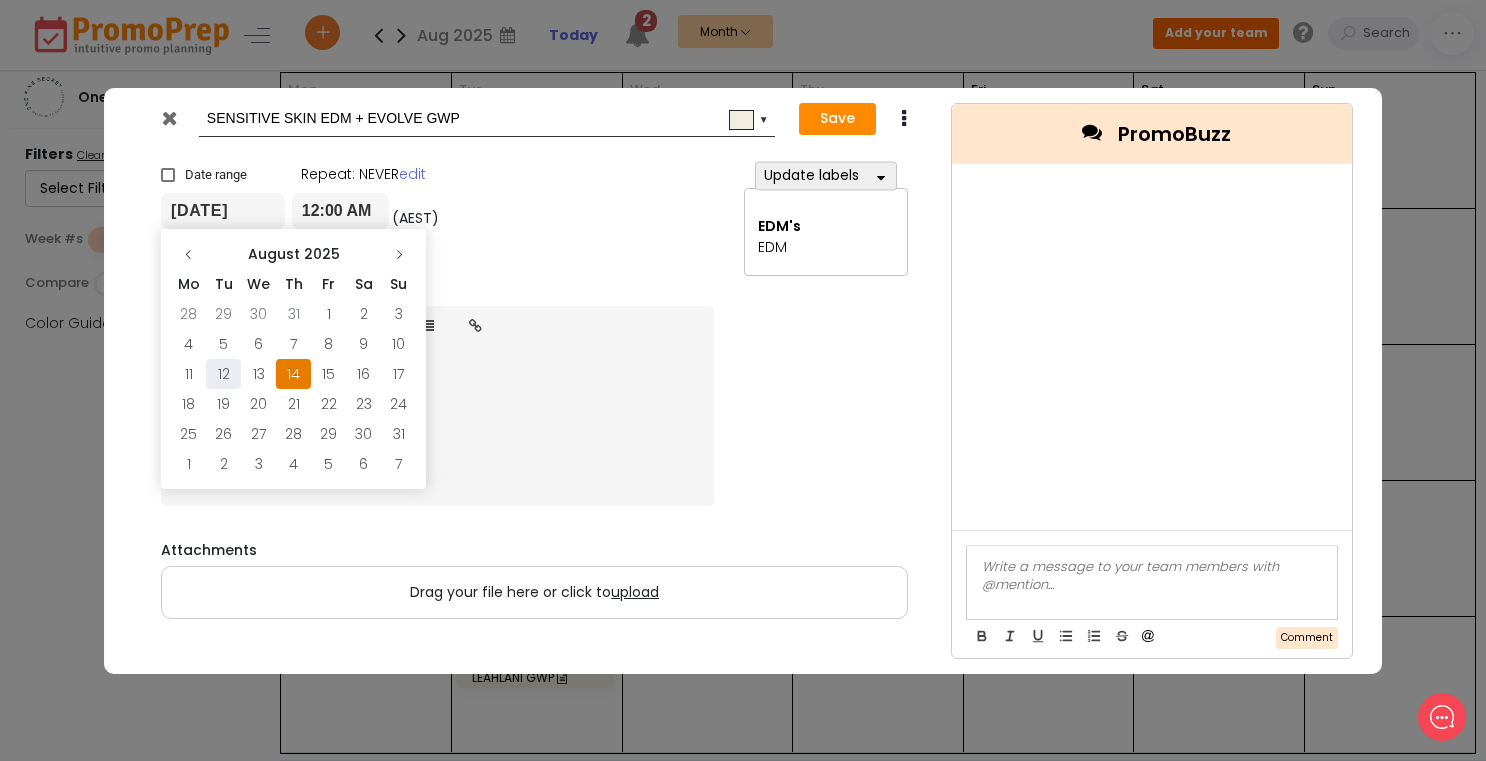click on "12" at bounding box center (223, 314) 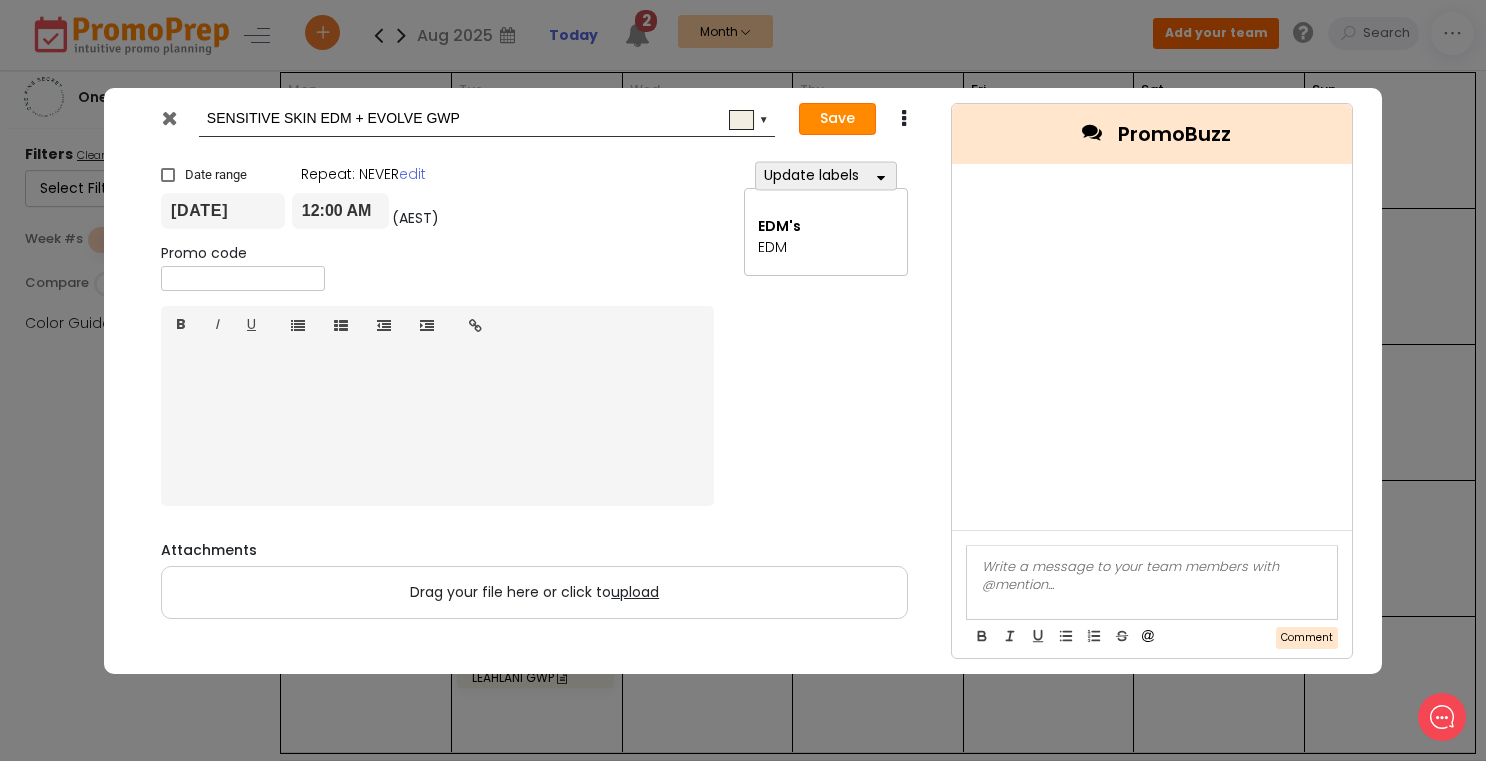 click on "Save" at bounding box center (837, 119) 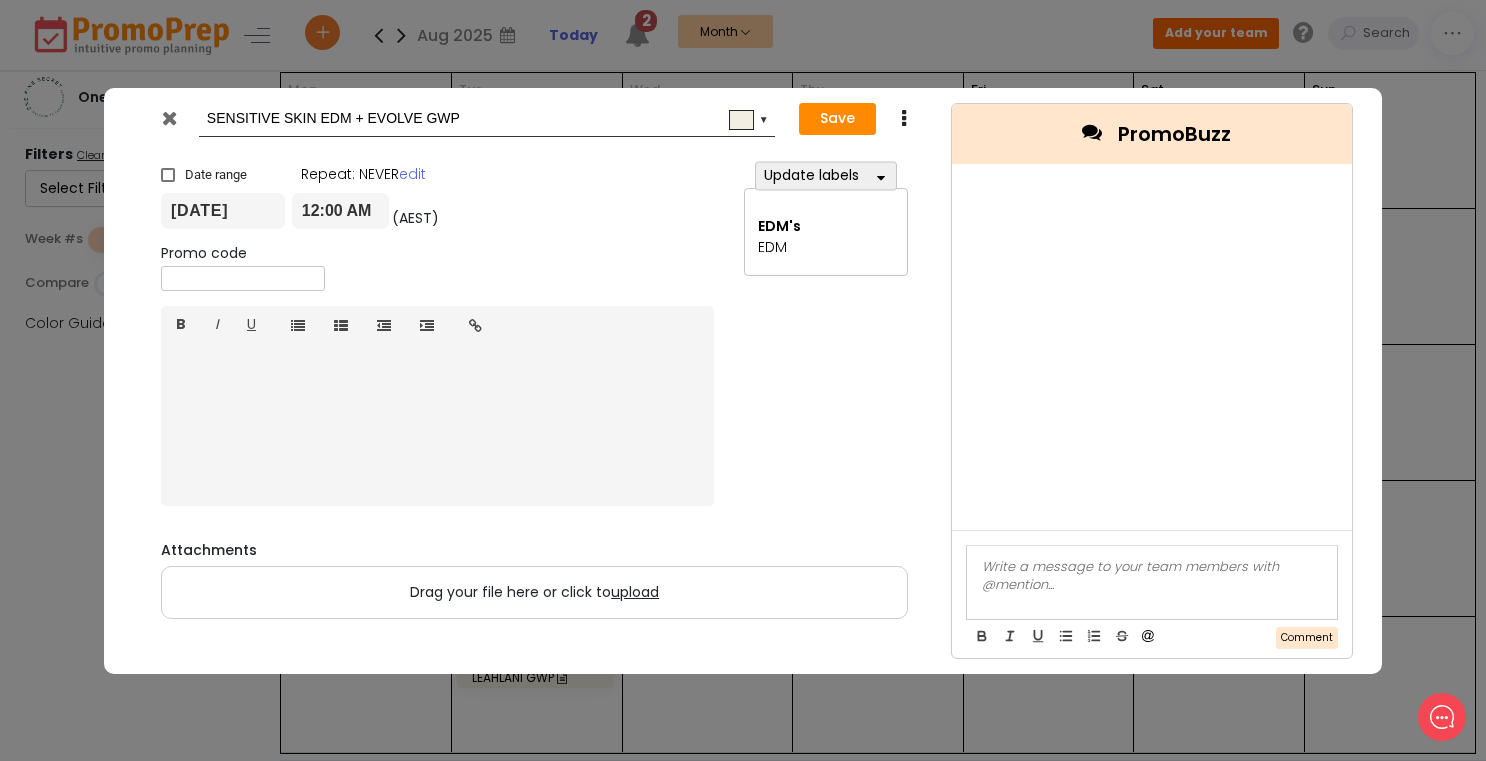 click at bounding box center [169, 118] 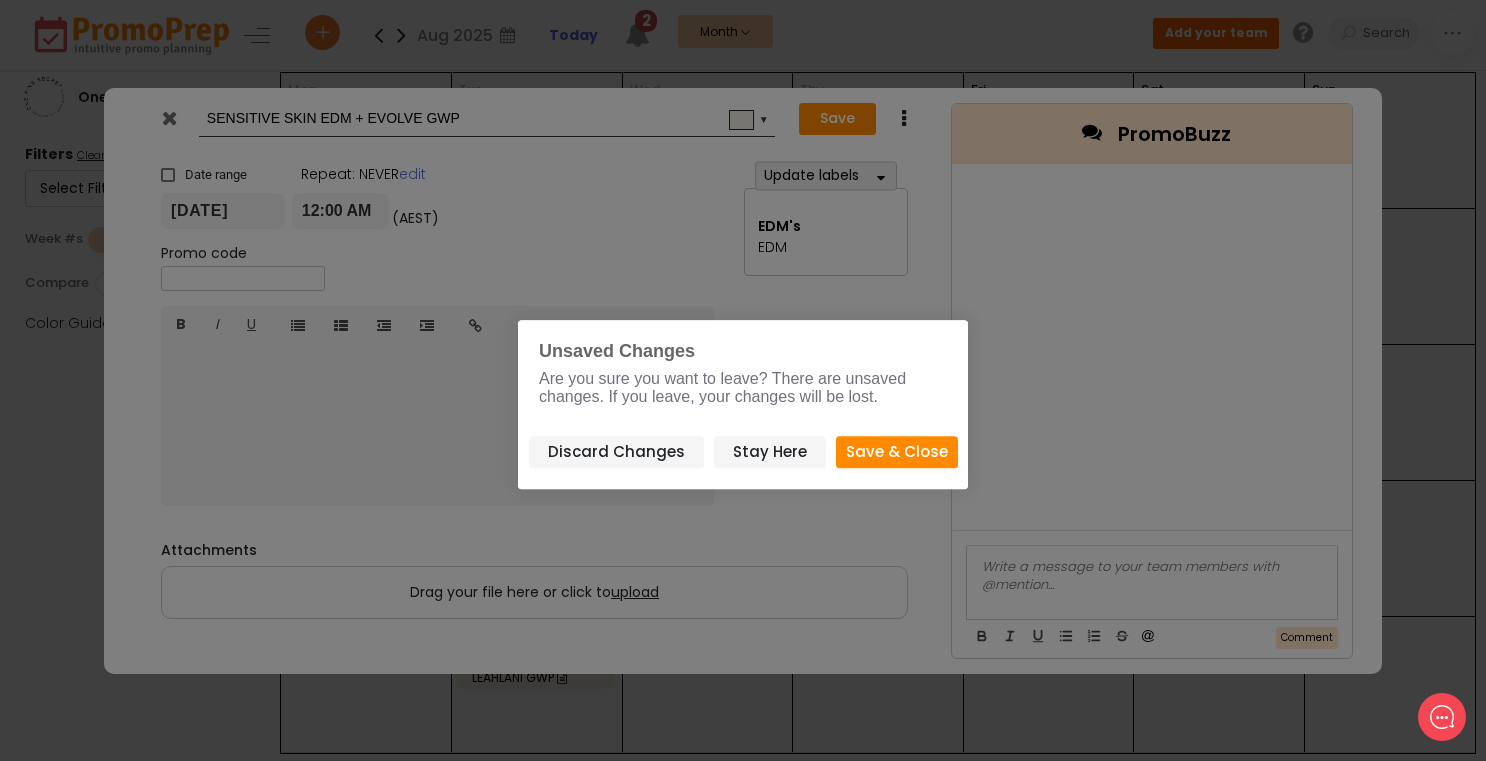 click on "Save & Close" at bounding box center [897, 452] 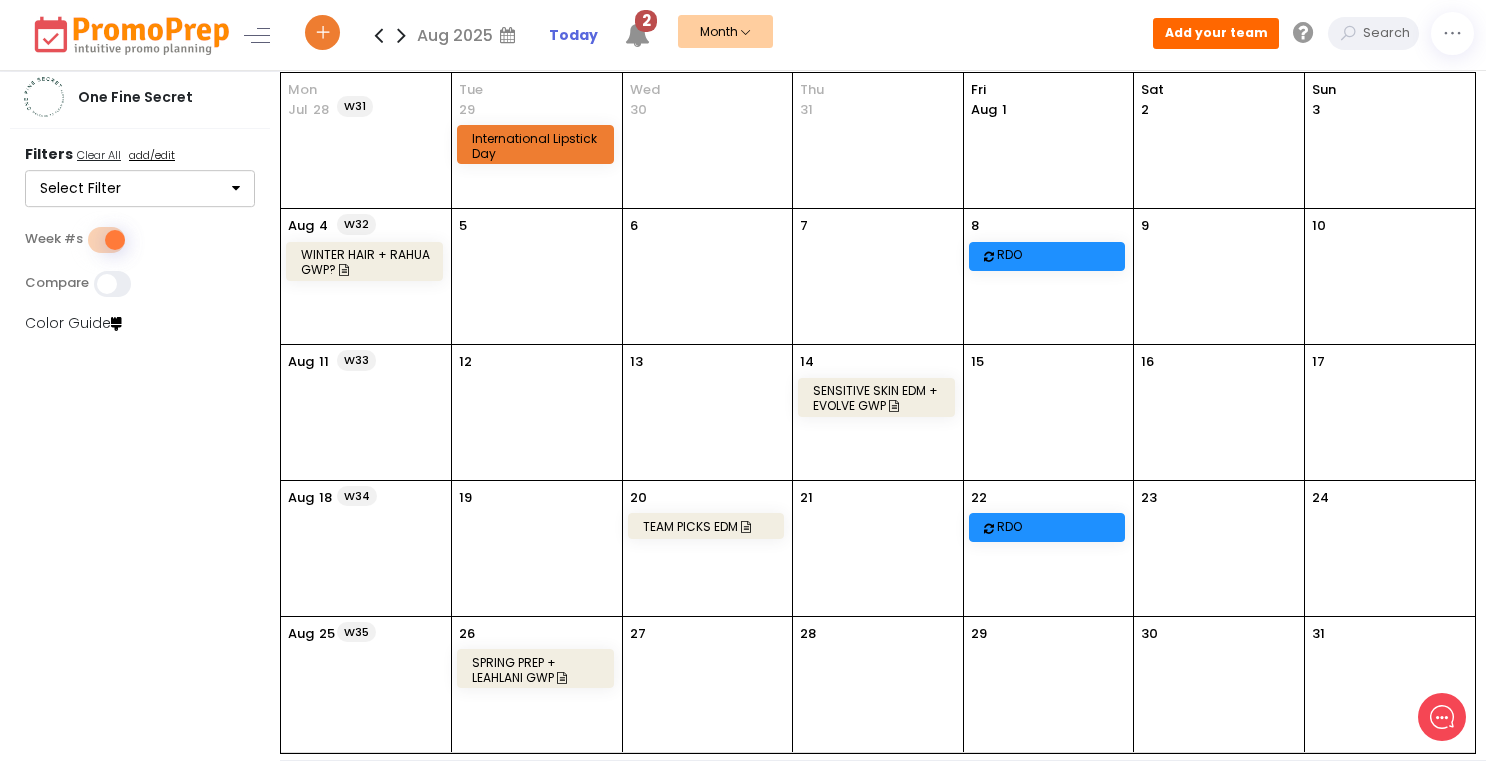 click on "SENSITIVE SKIN EDM + EVOLVE GWP" at bounding box center [879, 398] 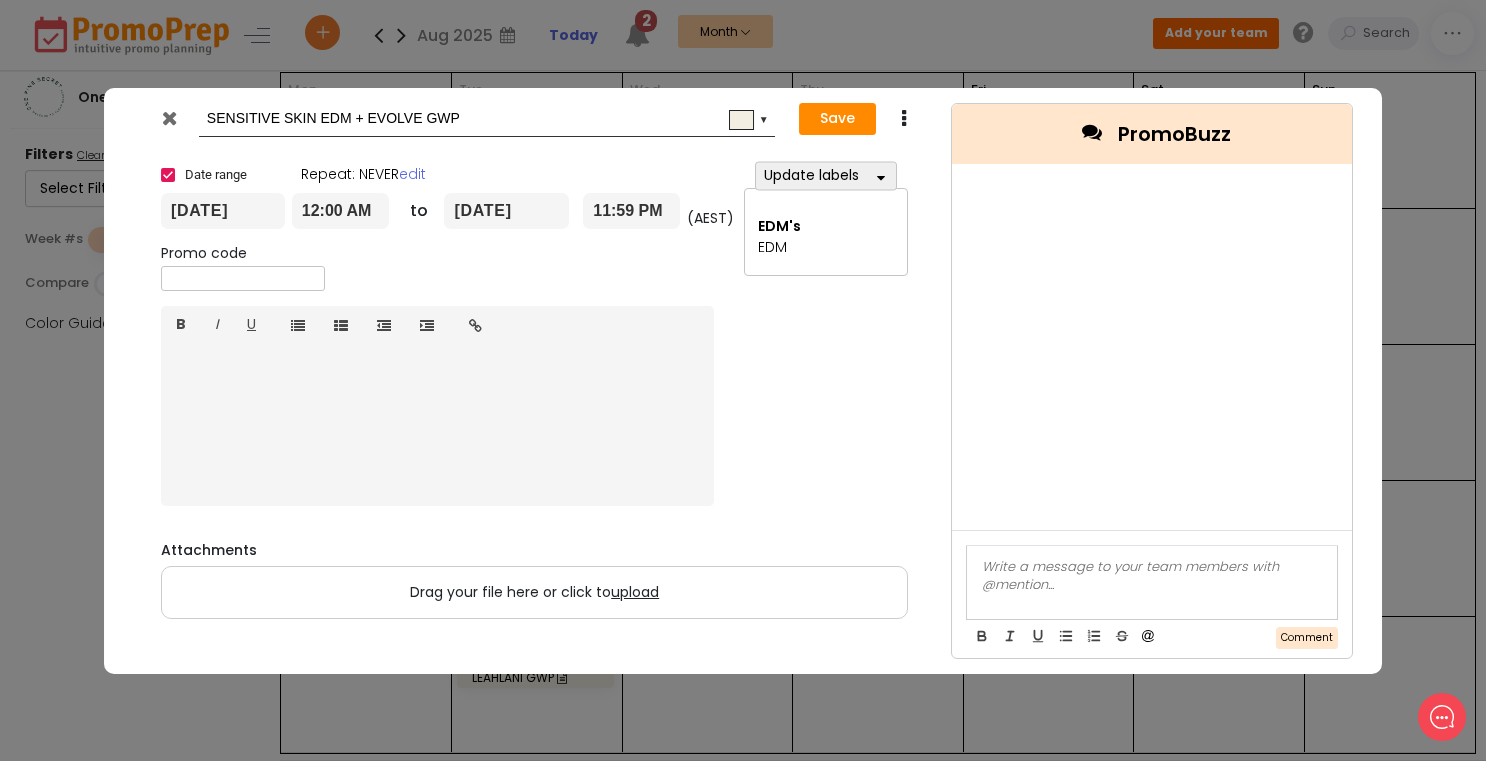click at bounding box center [168, 175] 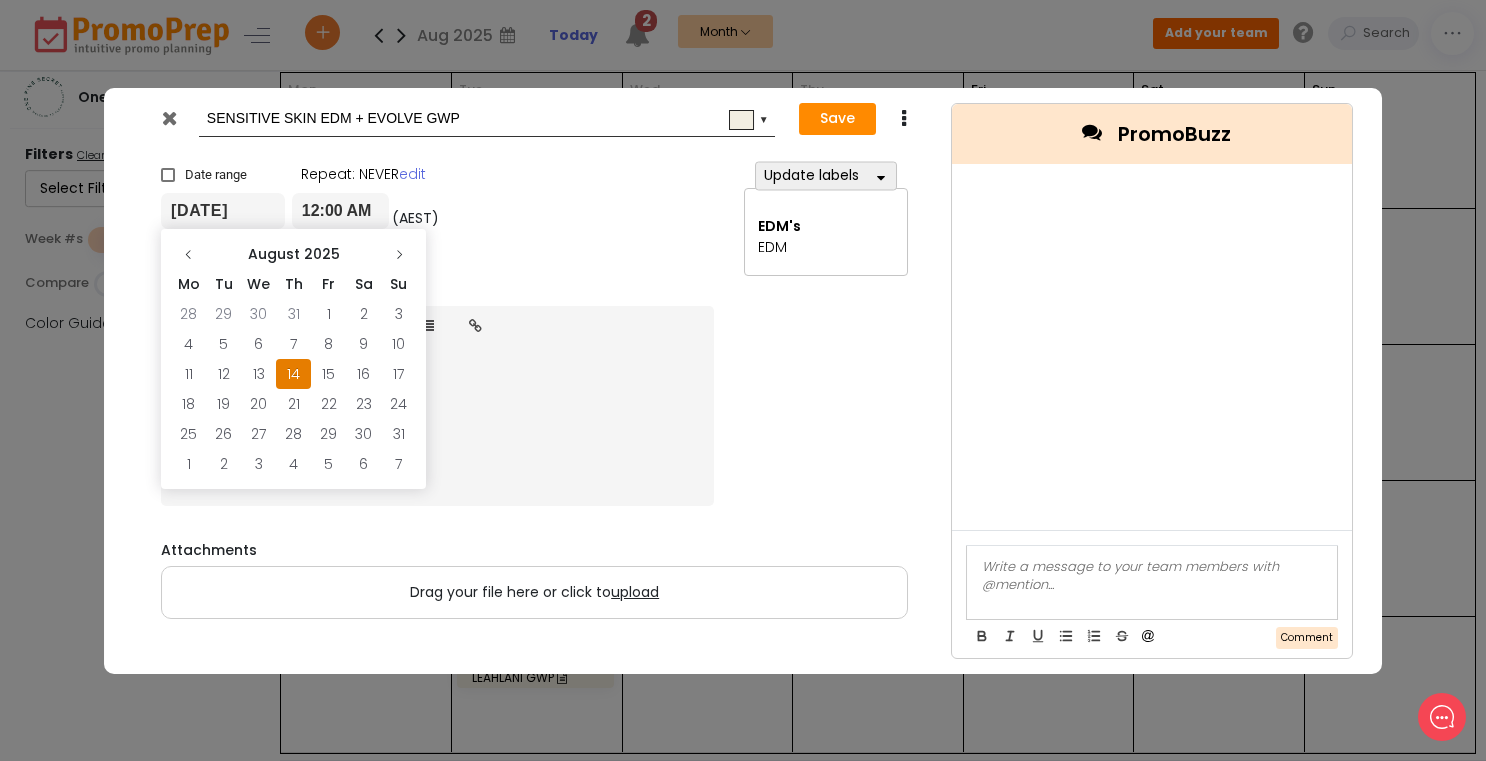 click on "[DATE]" at bounding box center [223, 211] 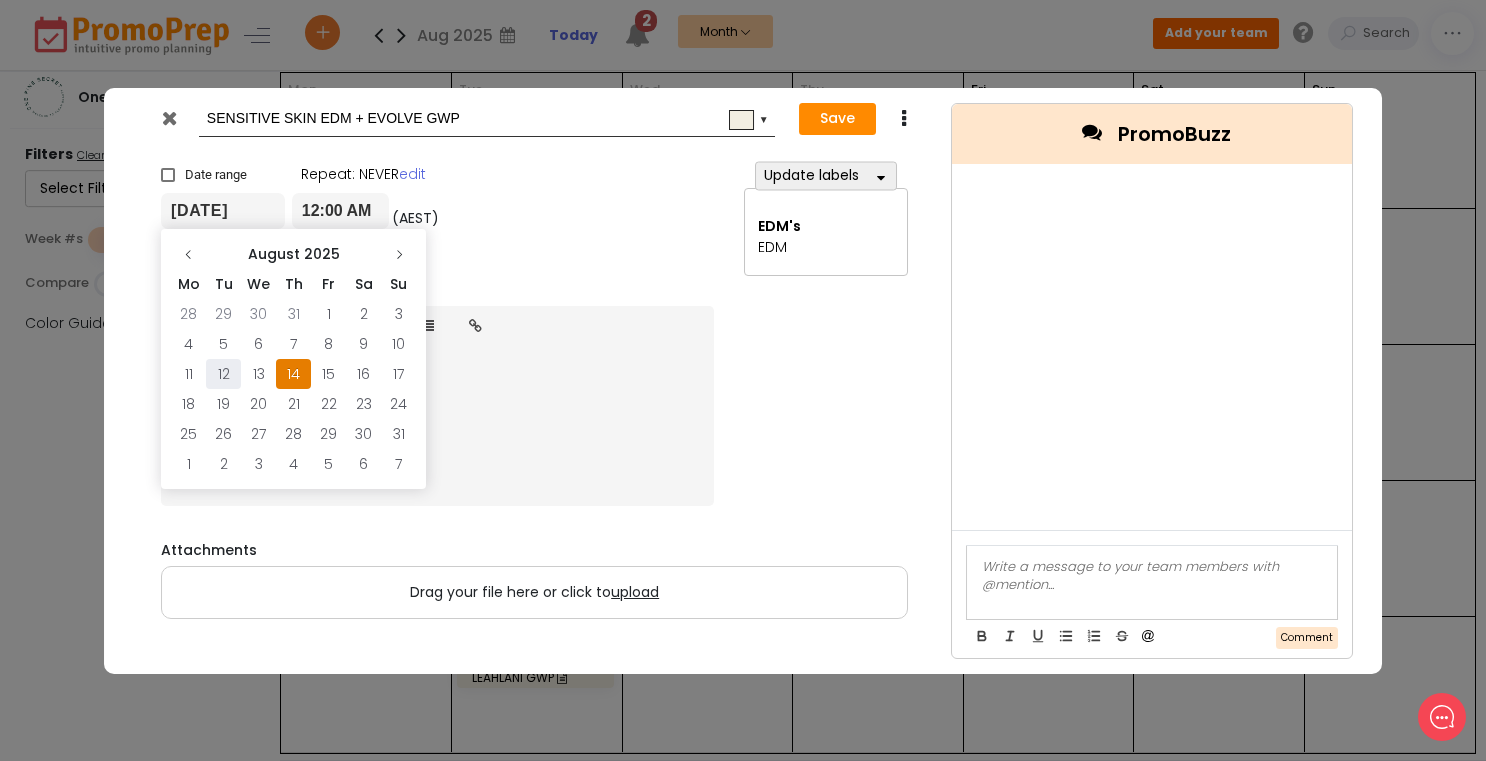 click on "12" at bounding box center [223, 314] 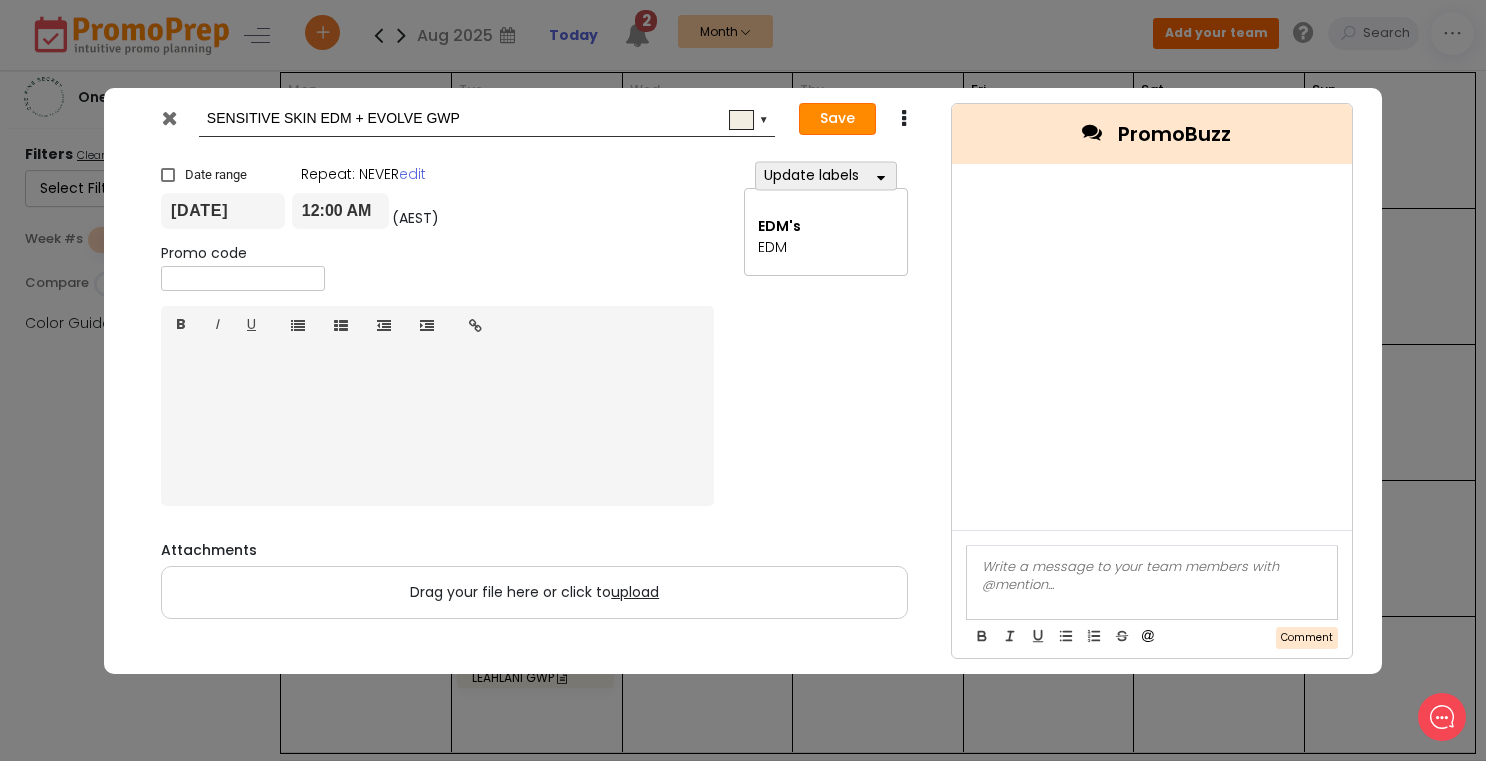 click on "Save" at bounding box center (837, 119) 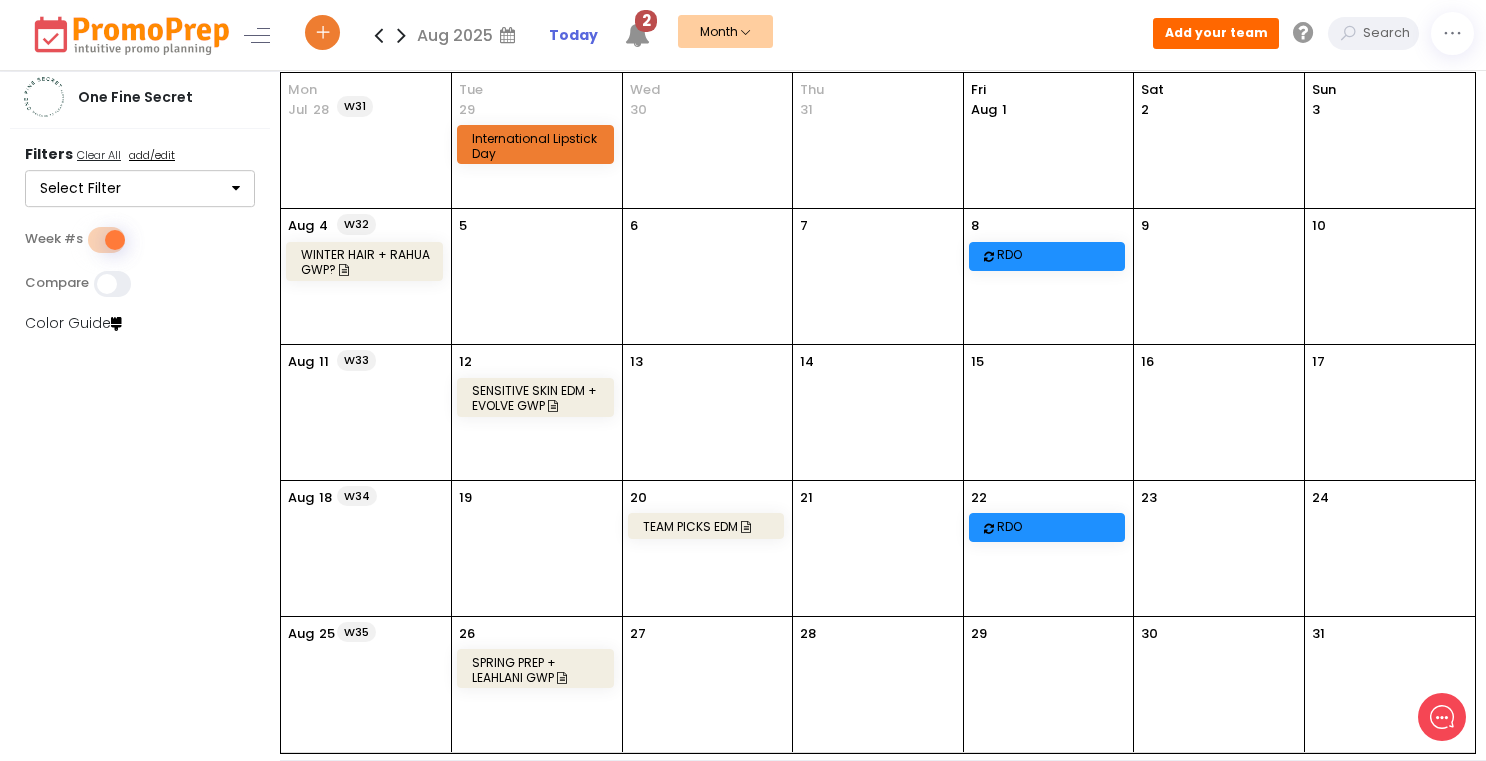 click at bounding box center [401, 35] 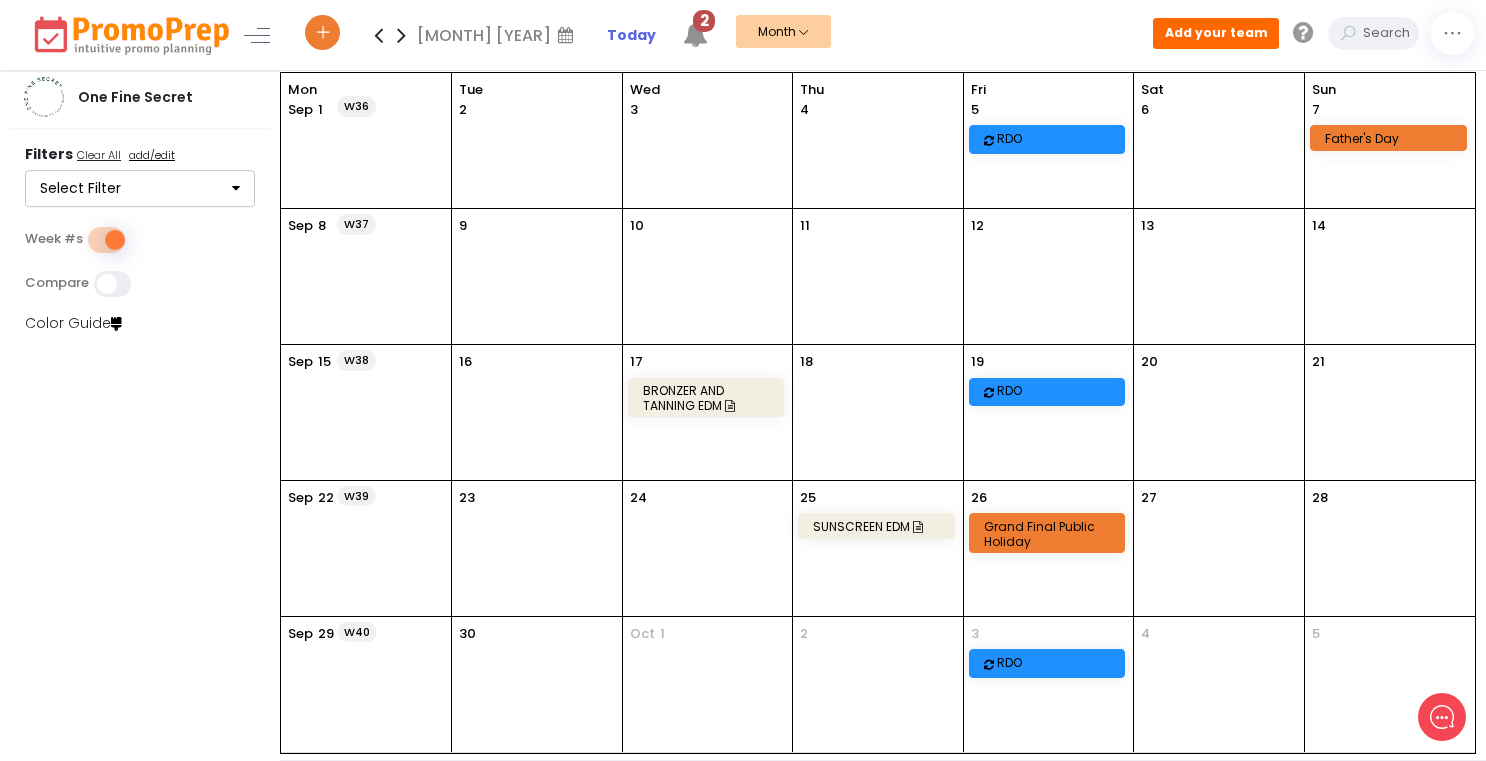 click at bounding box center (378, 35) 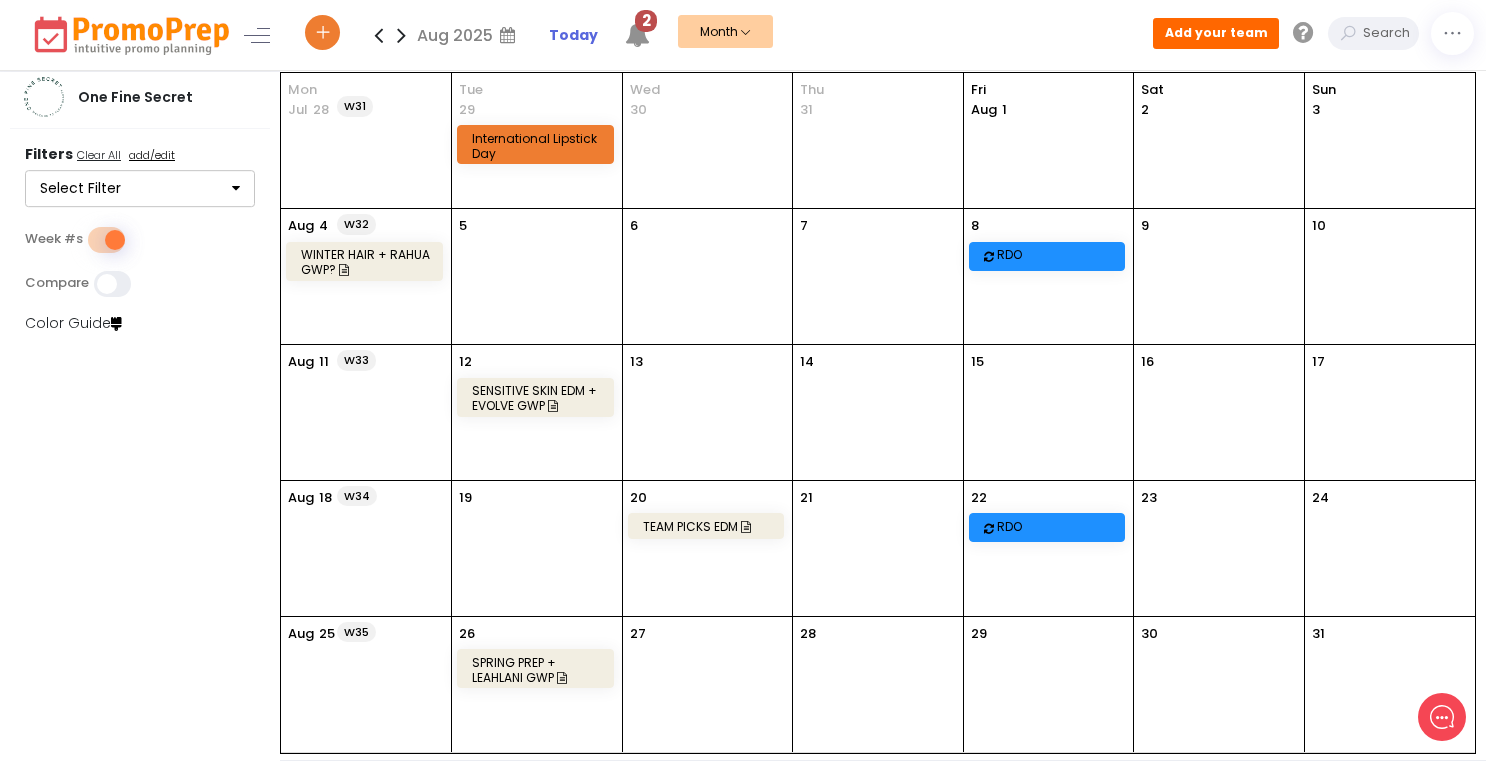 click on "TEAM PICKS EDM" at bounding box center [709, 526] 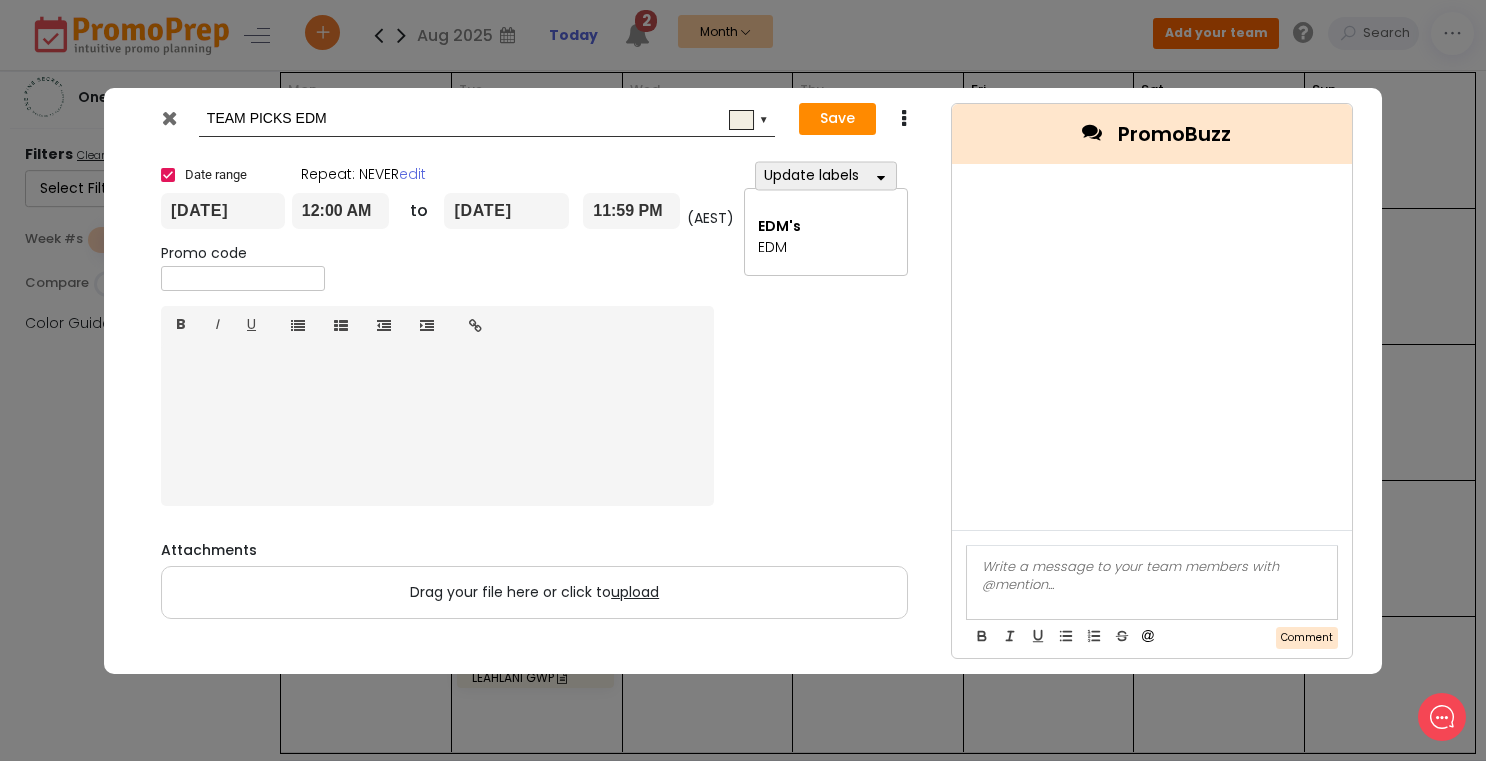 click at bounding box center (168, 175) 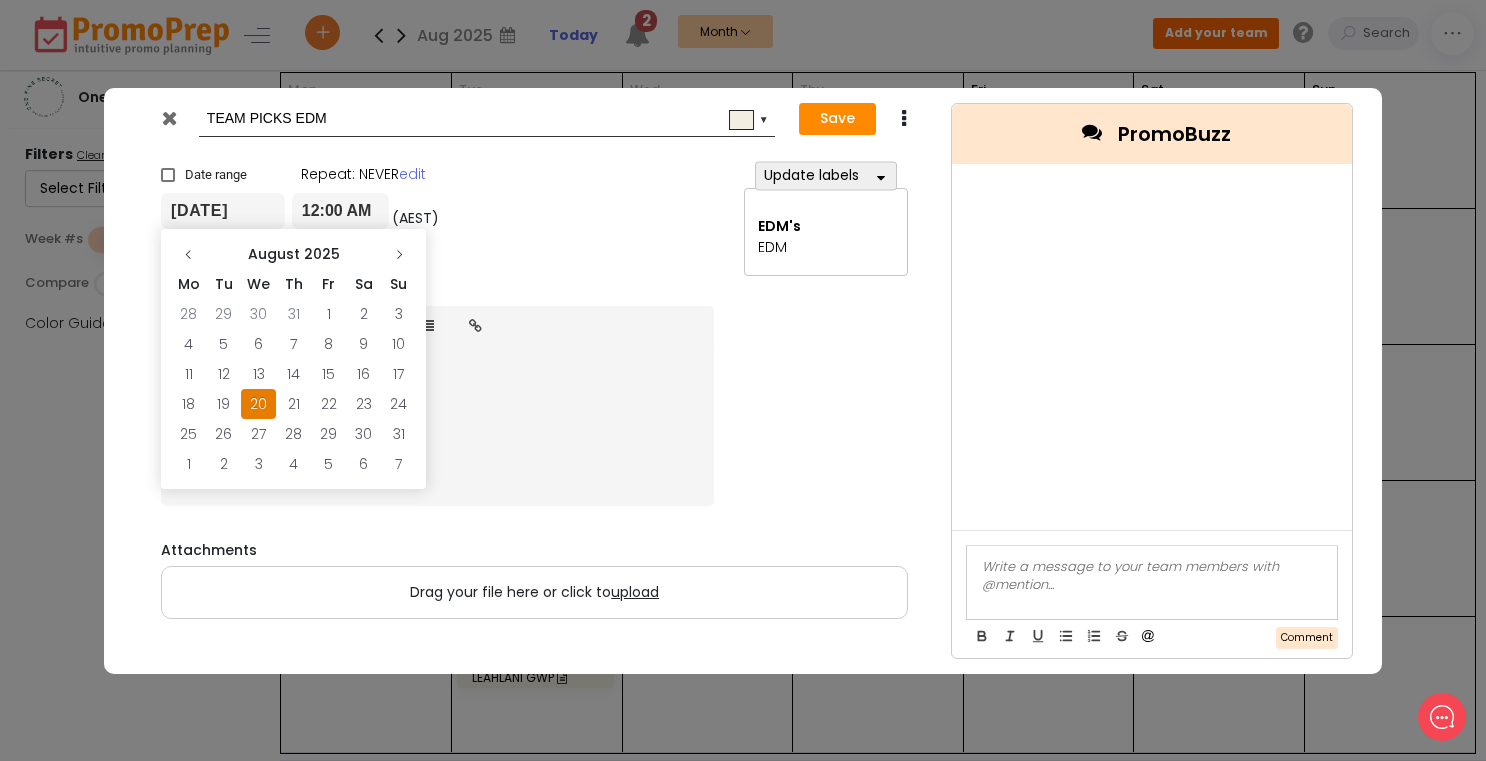 click on "[DATE]" at bounding box center [223, 211] 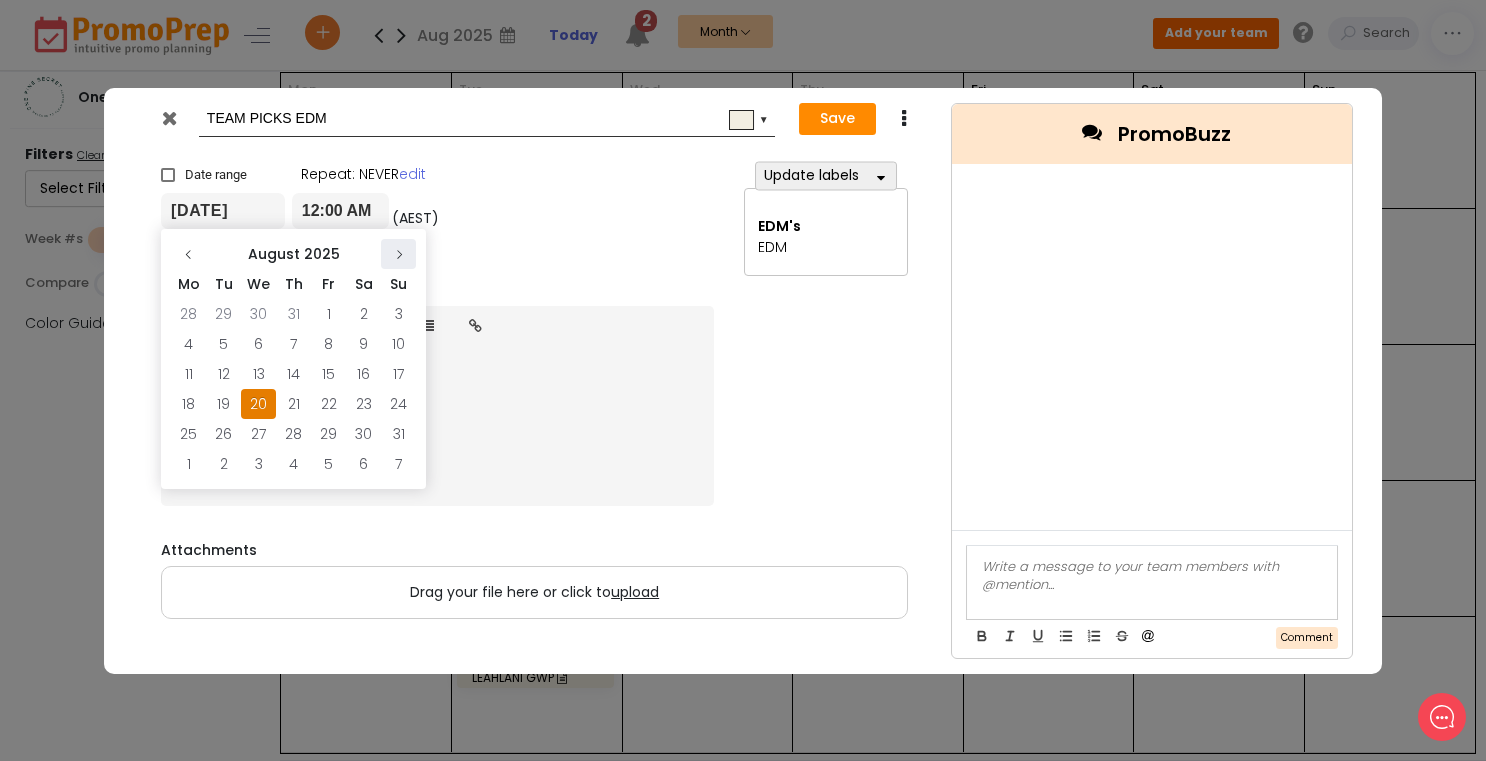 click at bounding box center (398, 254) 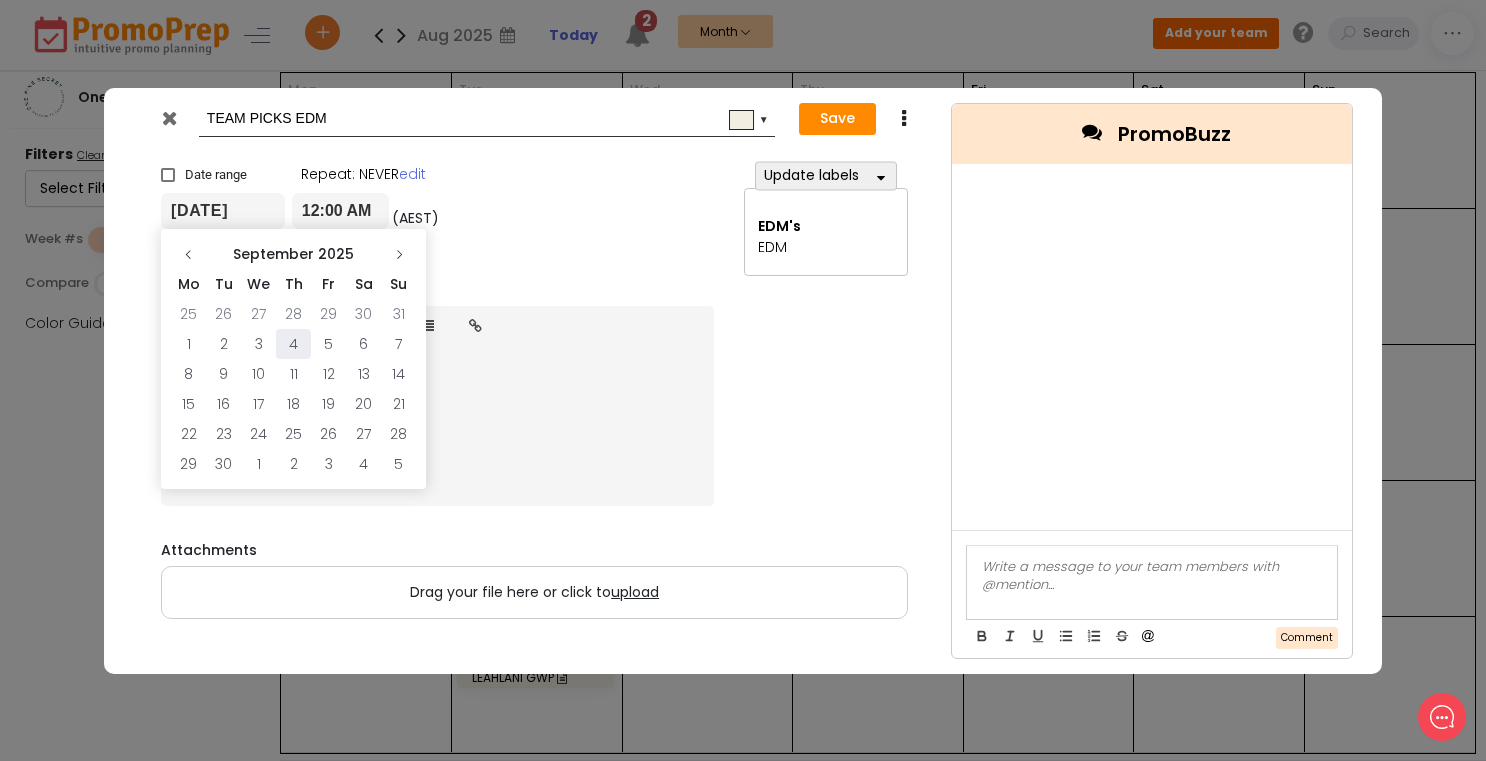 click on "4" at bounding box center [293, 314] 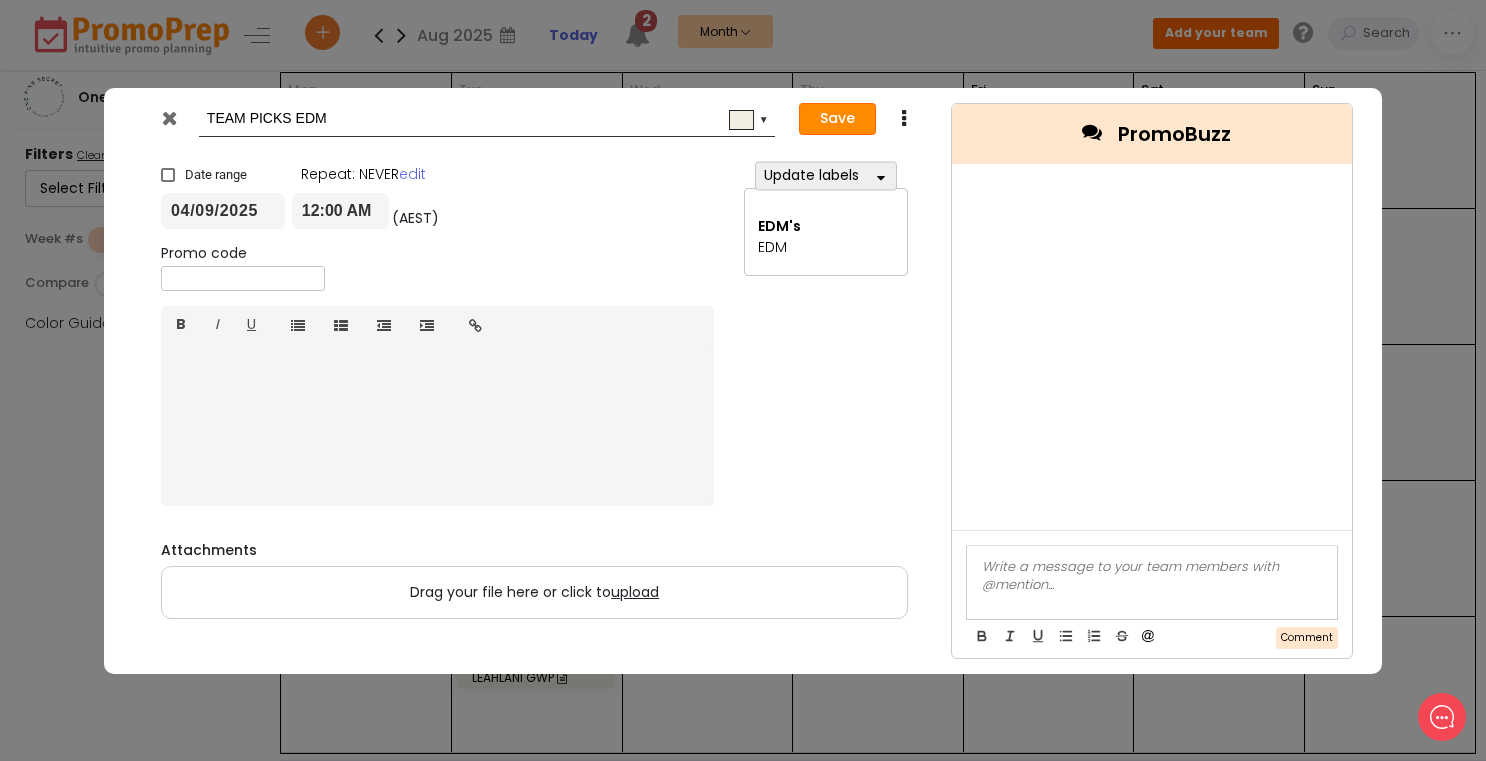 click on "Save" at bounding box center (837, 119) 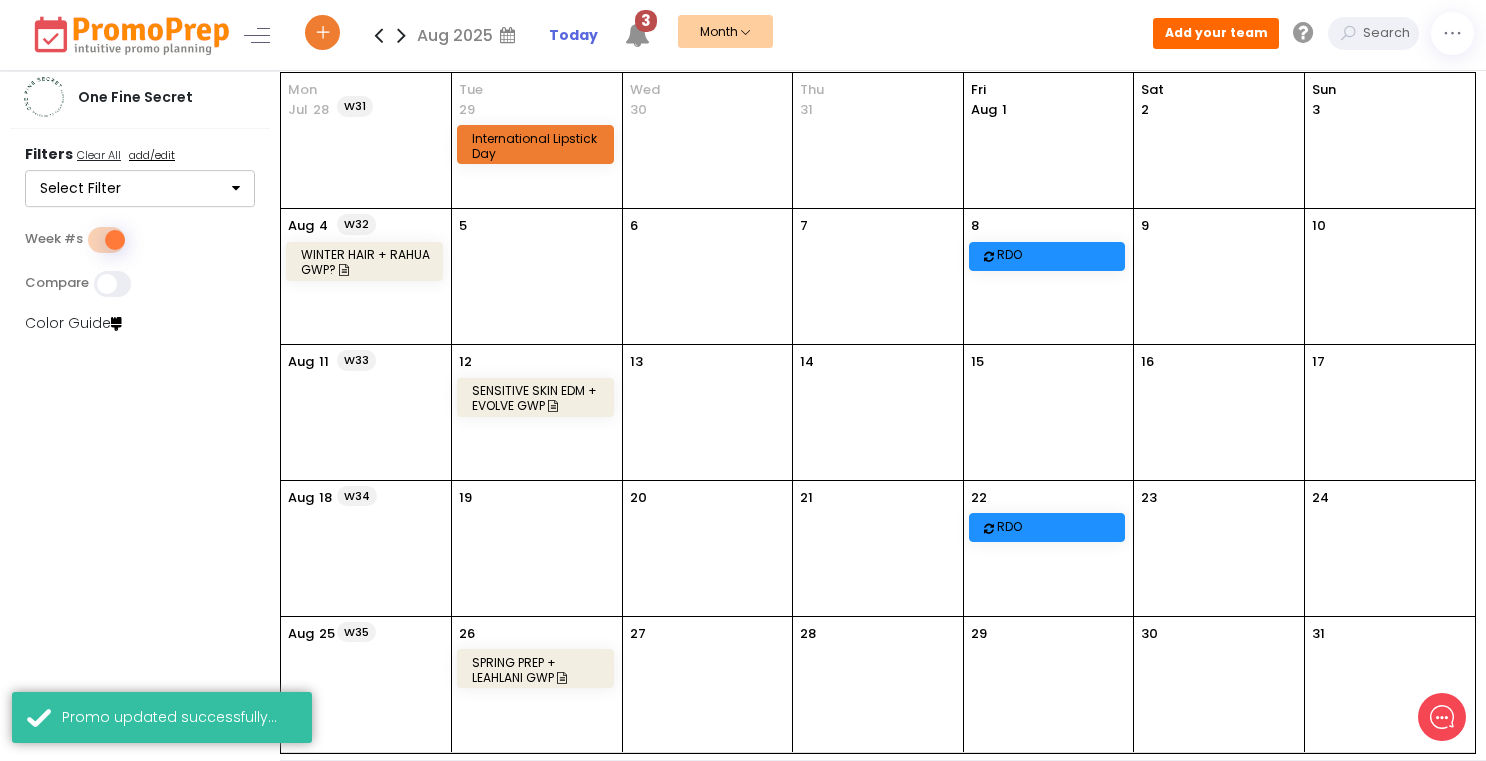 click at bounding box center (378, 35) 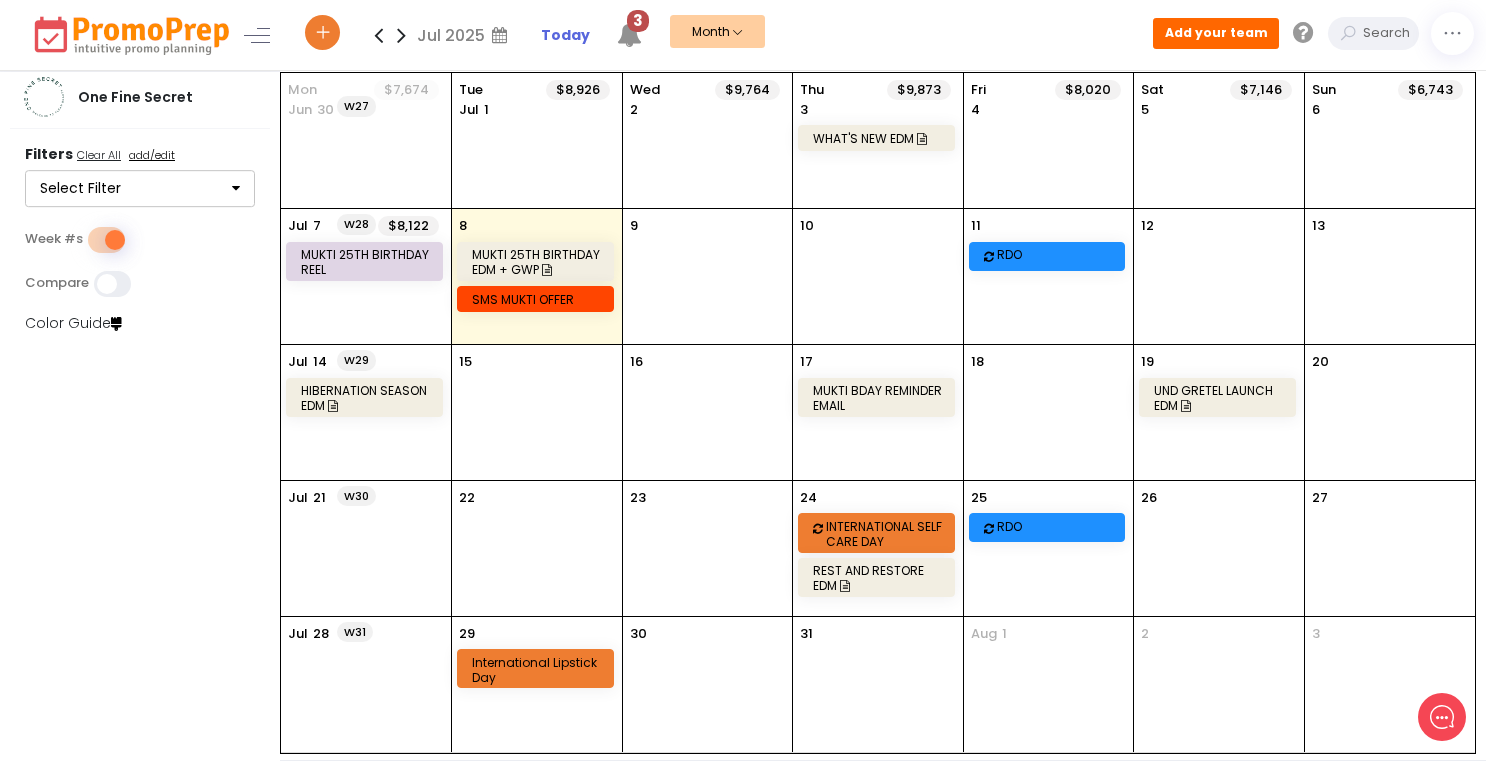 click at bounding box center (401, 35) 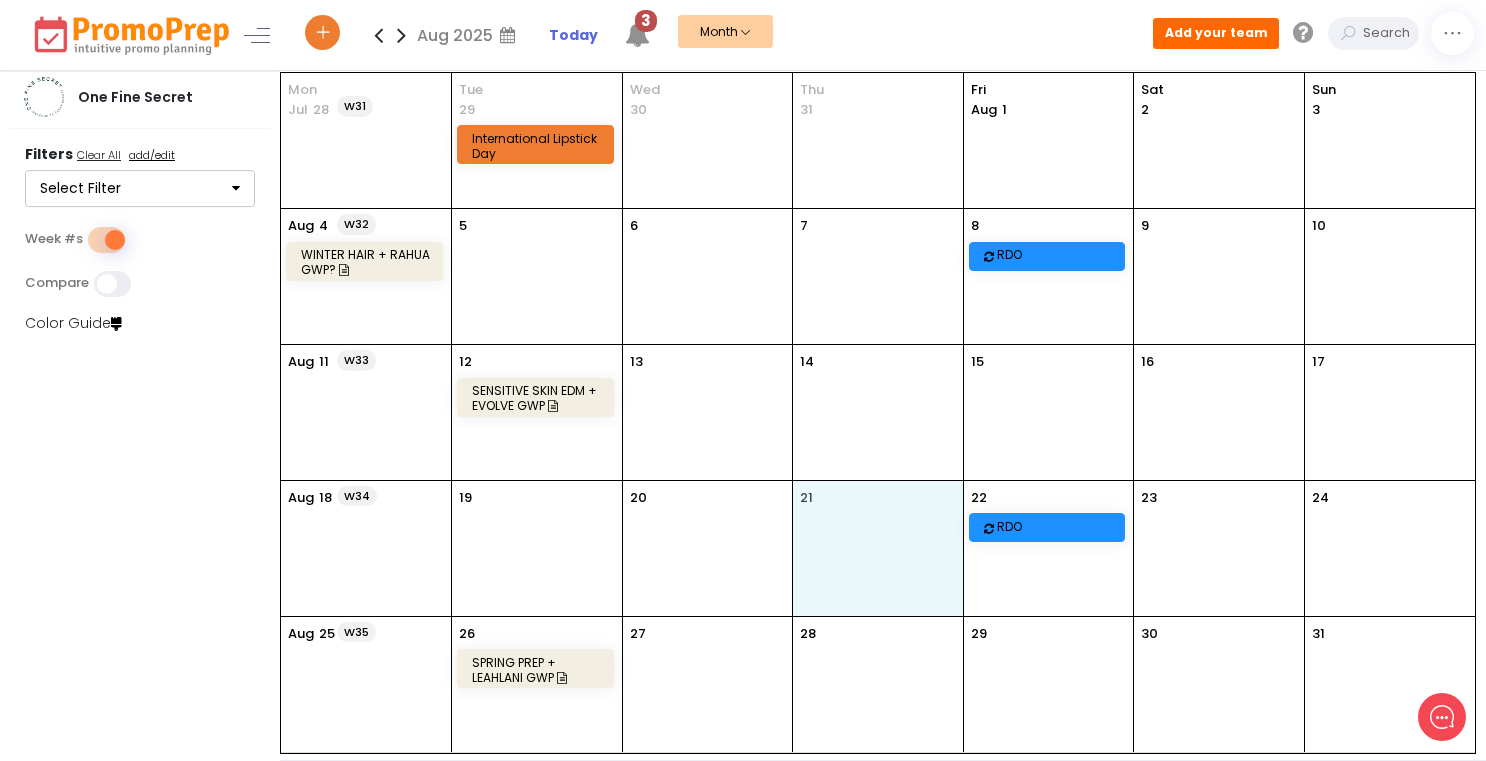 click on "21" at bounding box center [878, 548] 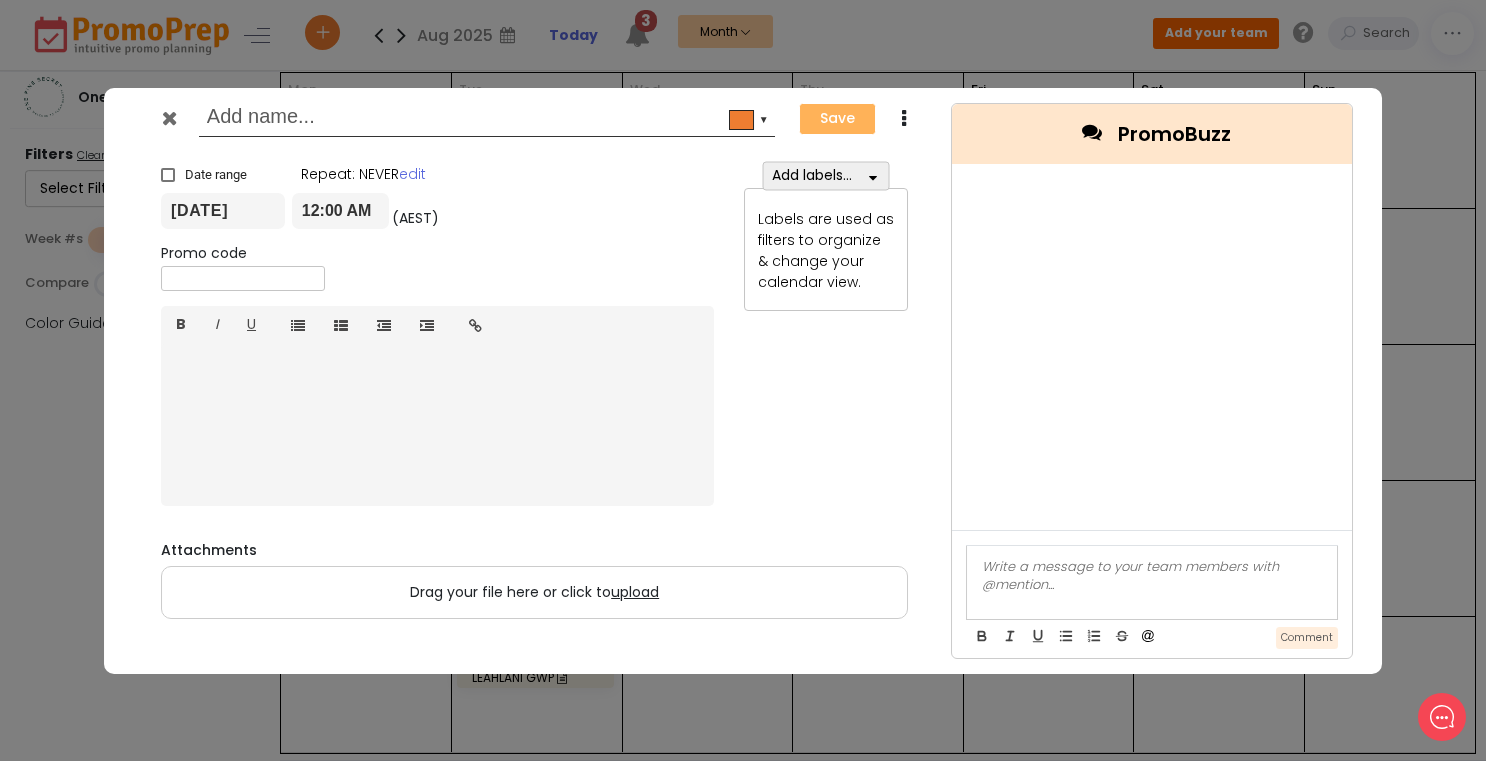 click at bounding box center (483, 119) 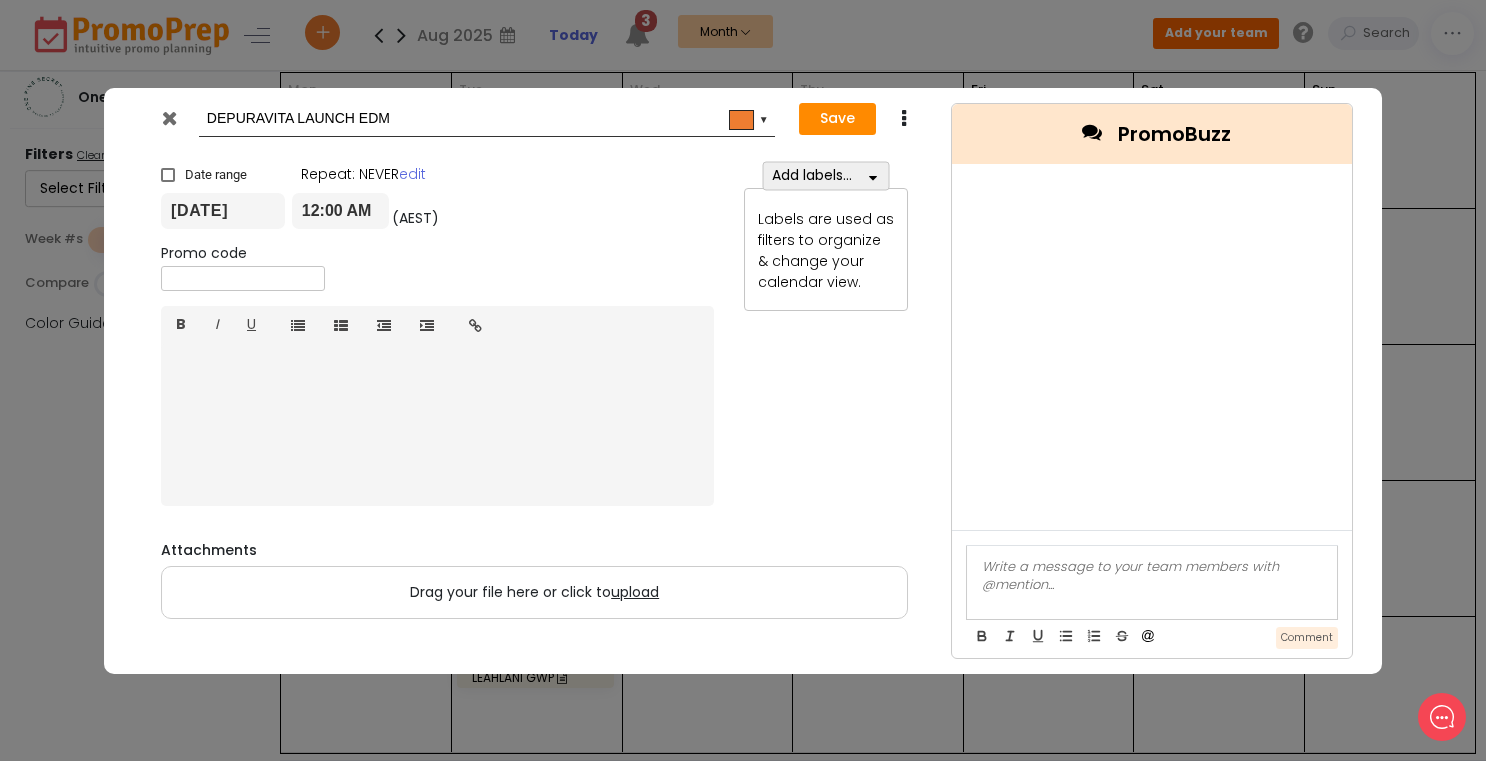 type on "DEPURAVITA LAUNCH EDM" 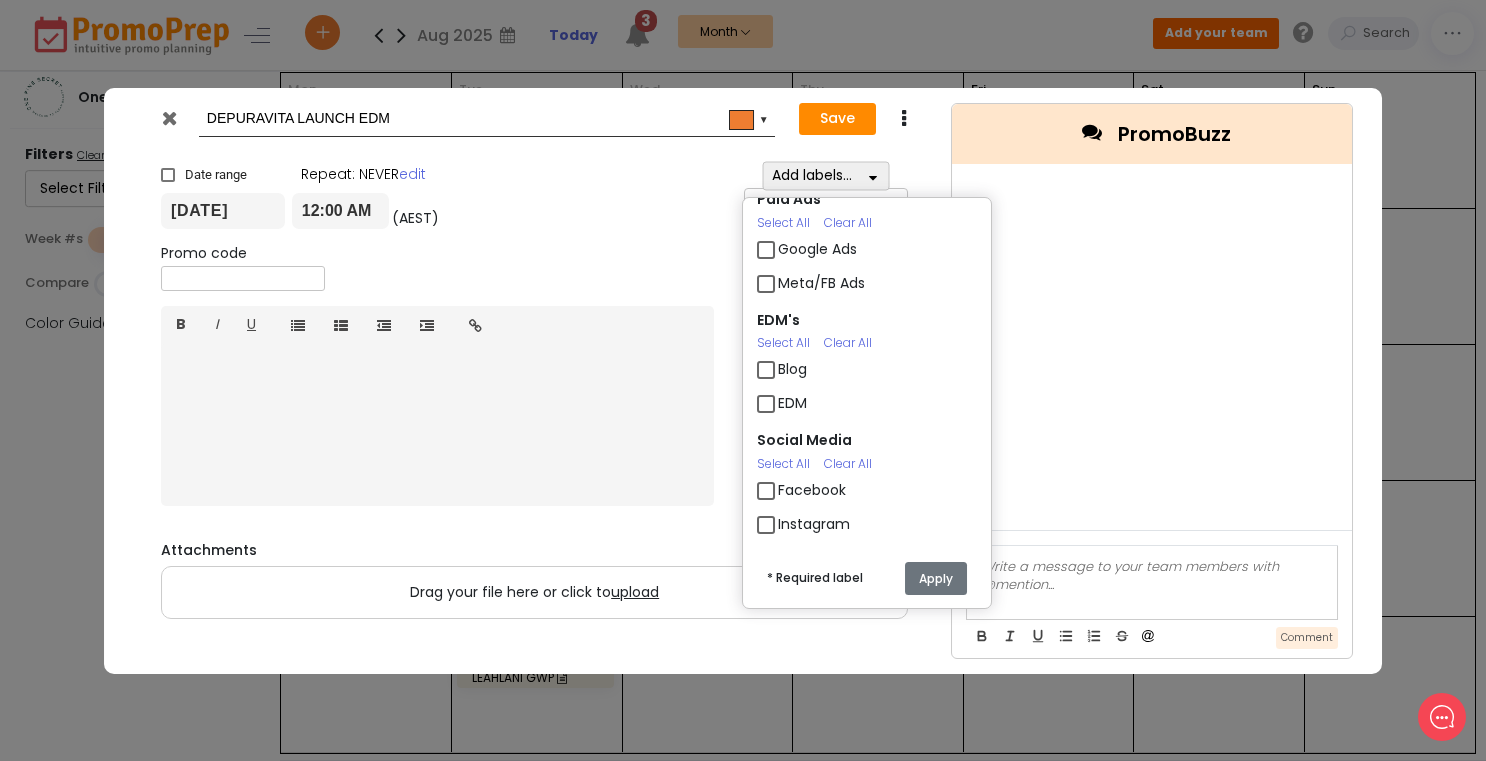 scroll, scrollTop: 511, scrollLeft: 0, axis: vertical 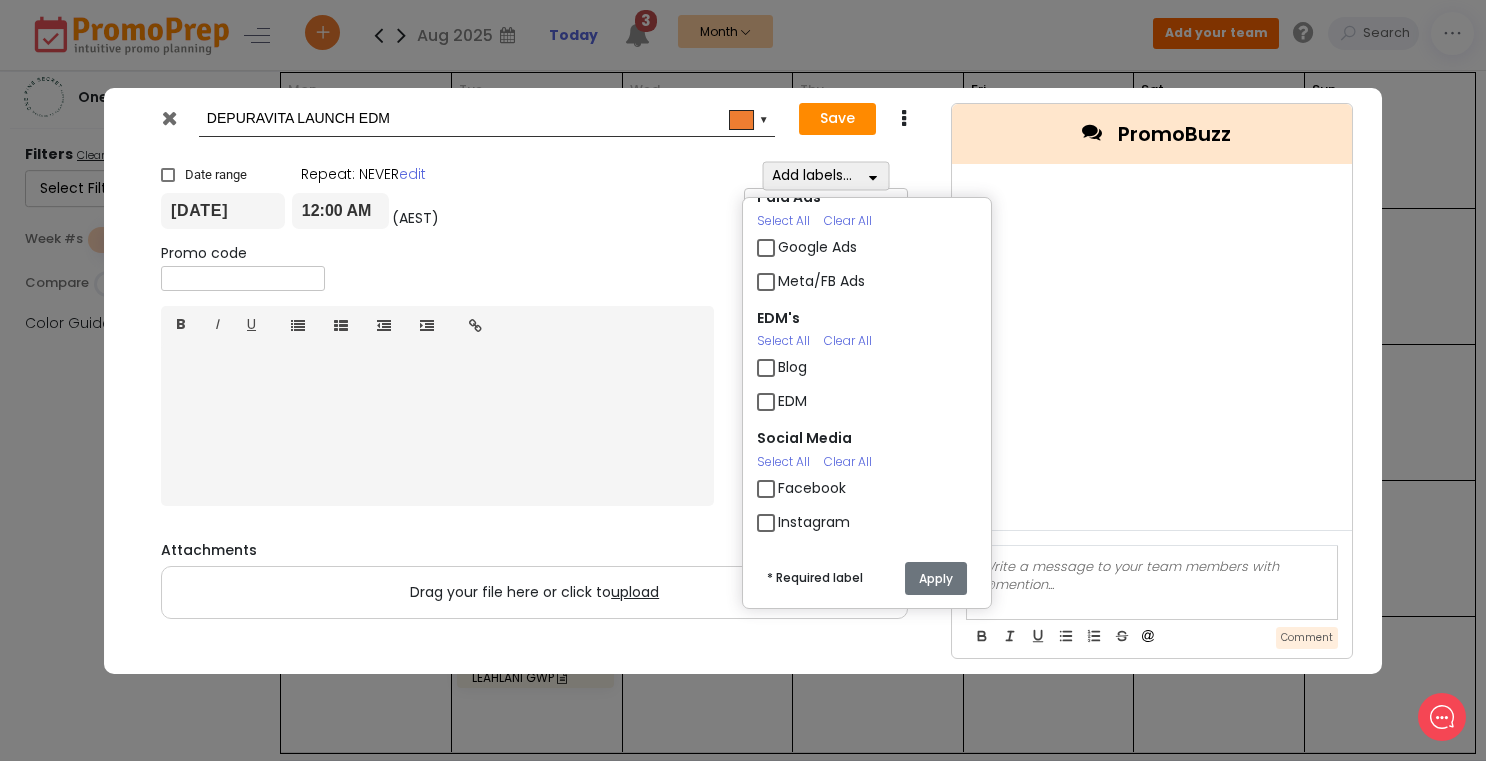 click on "EDM" at bounding box center (792, 401) 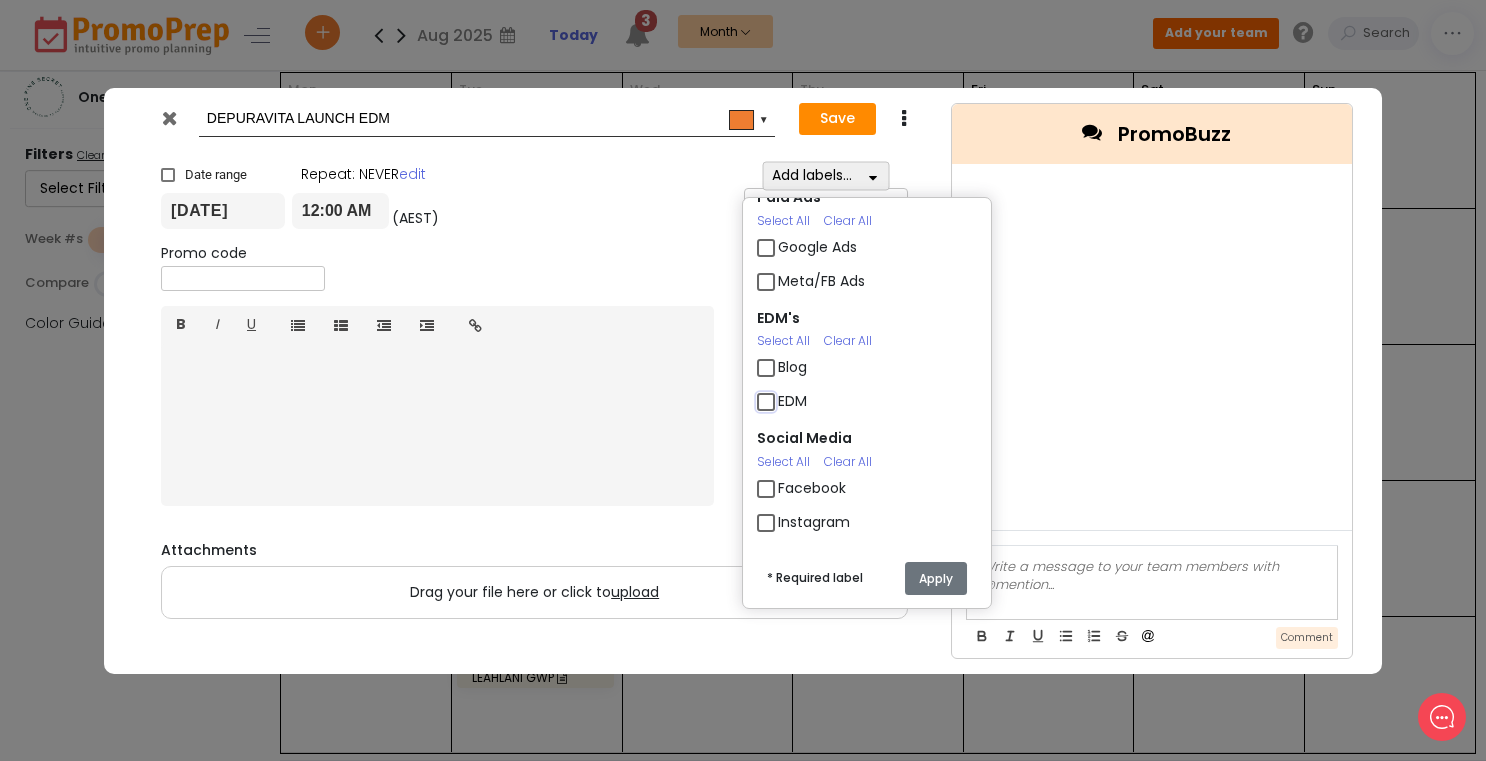 click on "EDM" at bounding box center (784, 393) 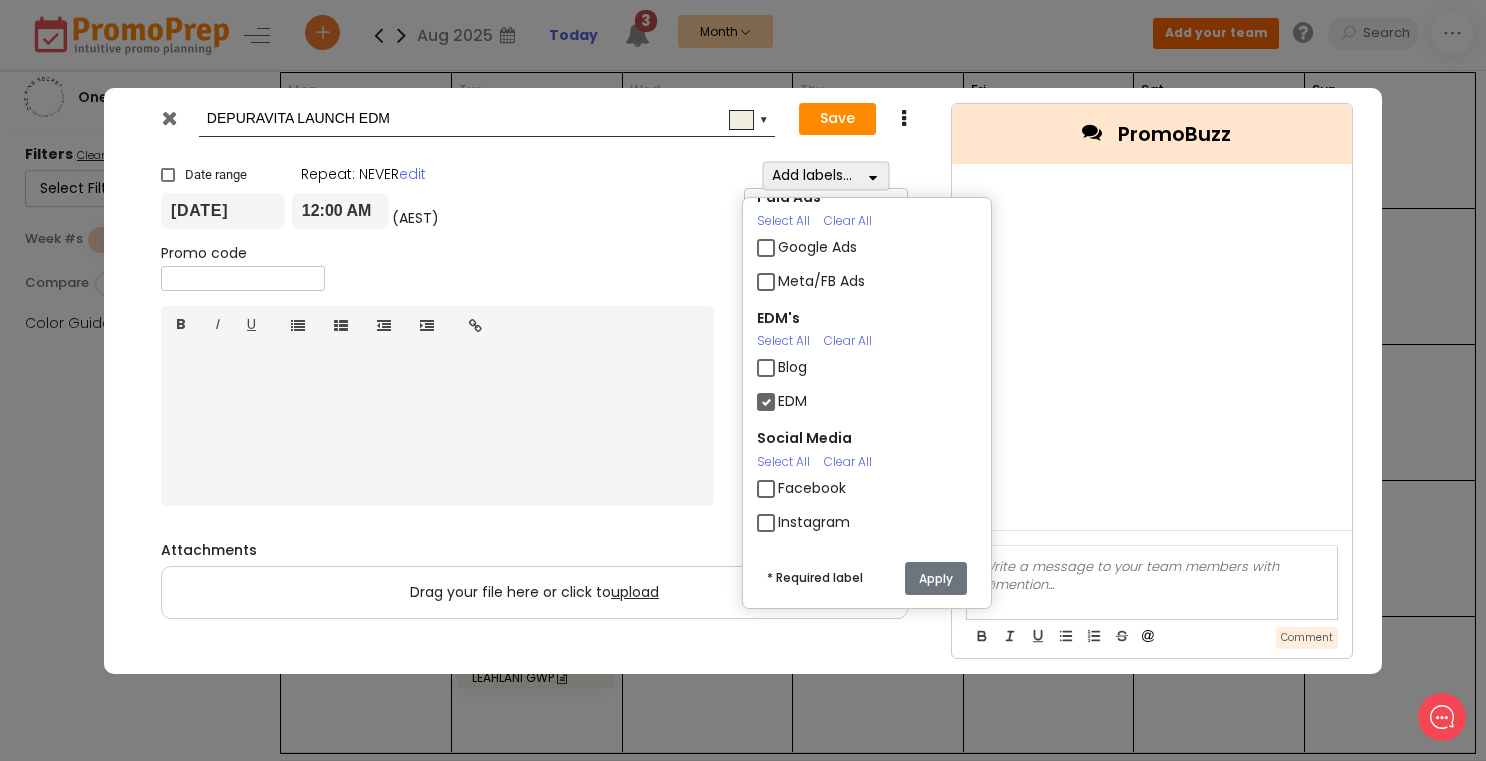 click on "Apply" at bounding box center (936, 578) 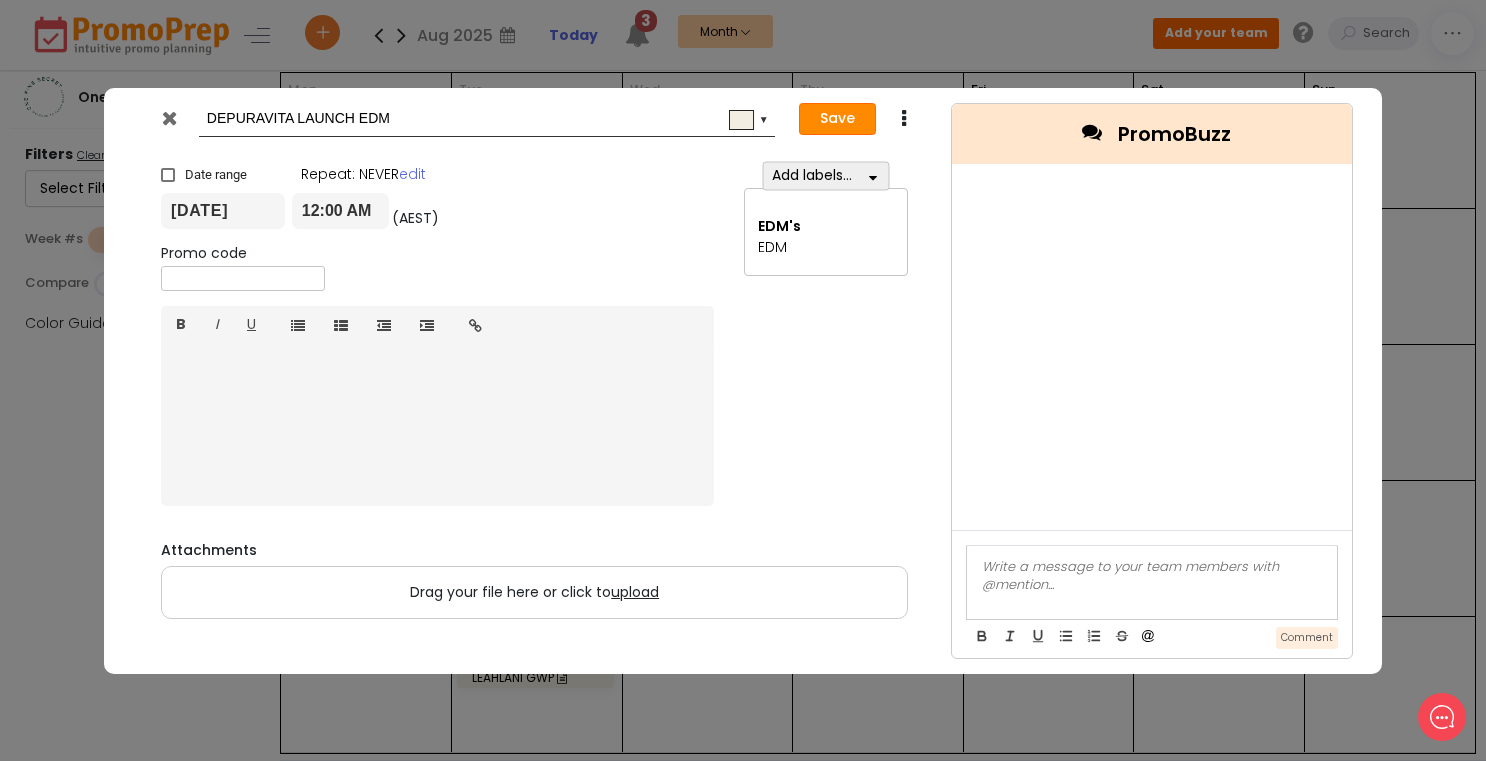 click on "Save" at bounding box center [837, 119] 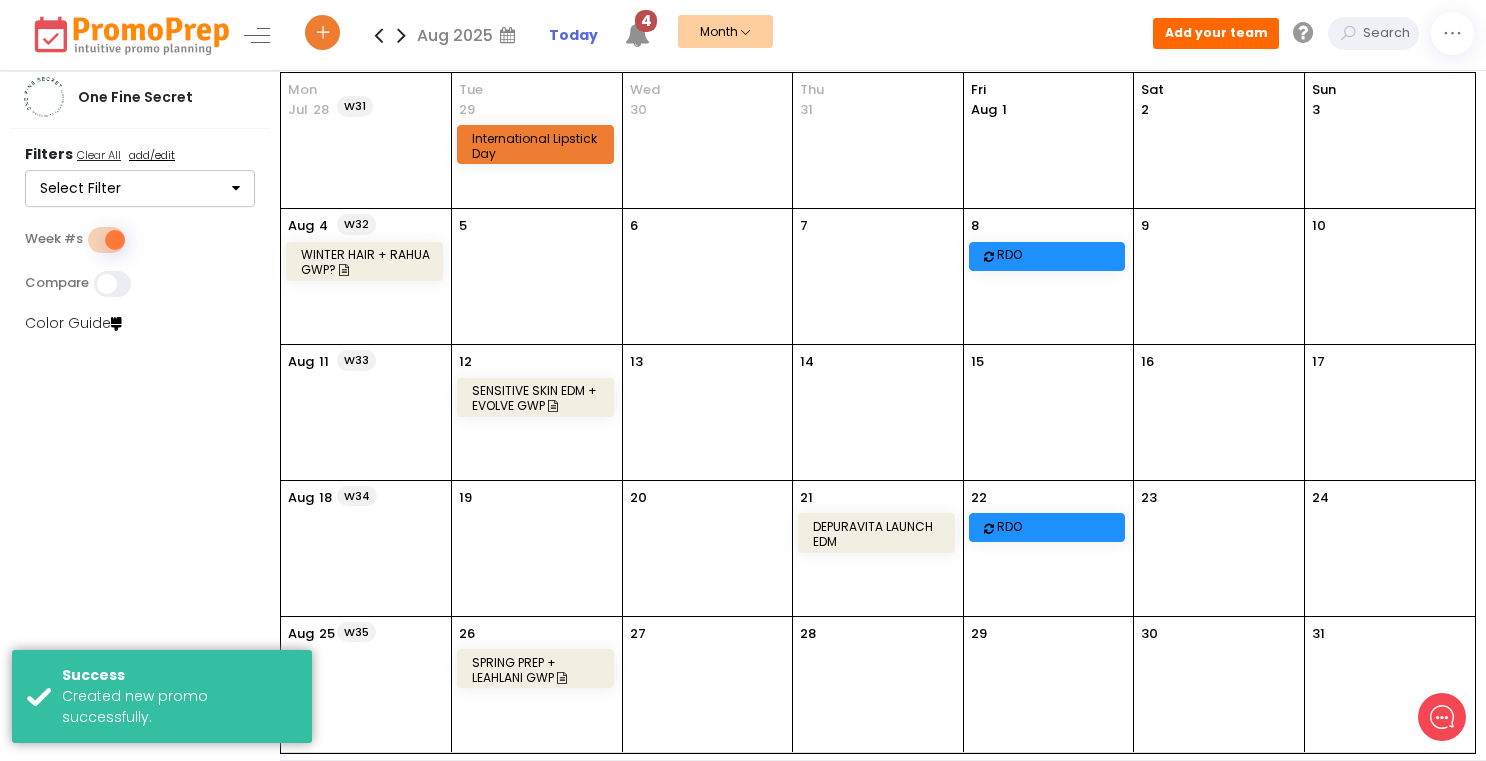 click at bounding box center (378, 35) 